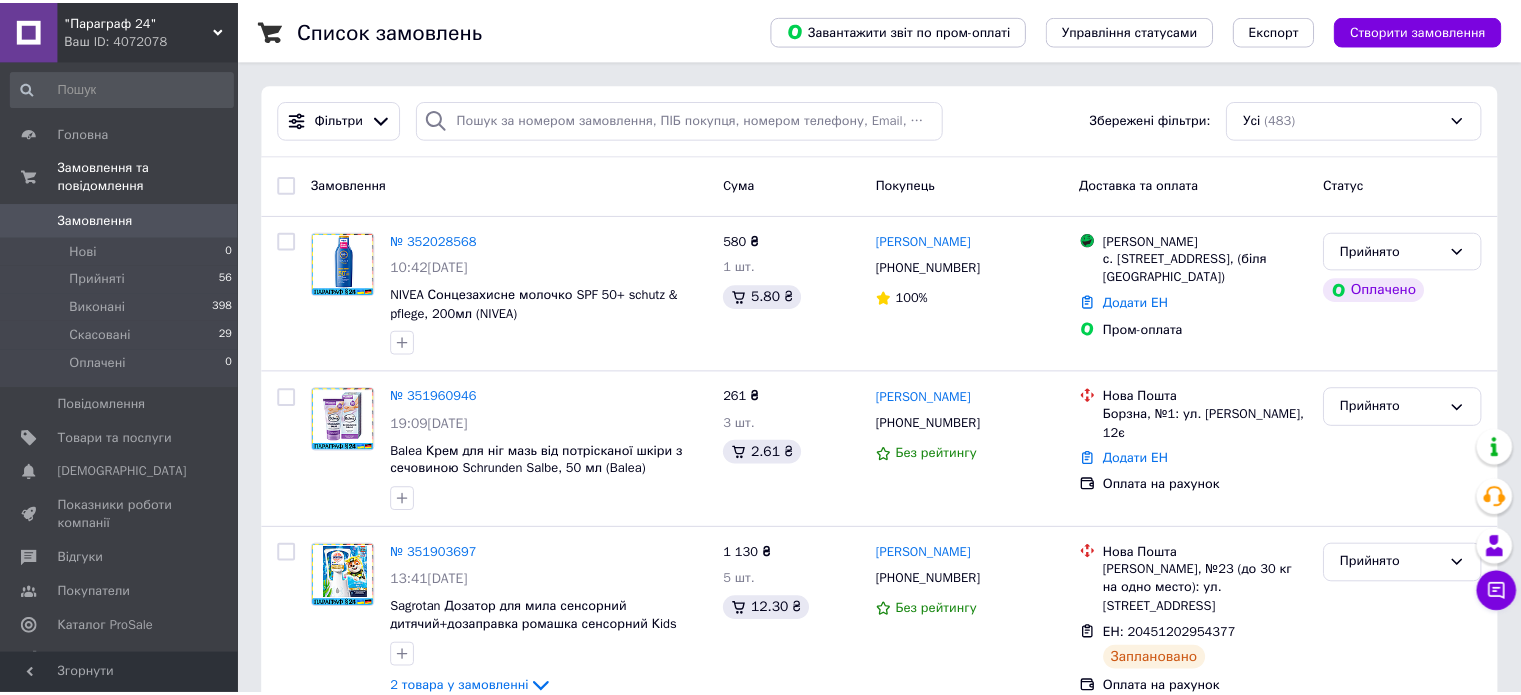 scroll, scrollTop: 0, scrollLeft: 0, axis: both 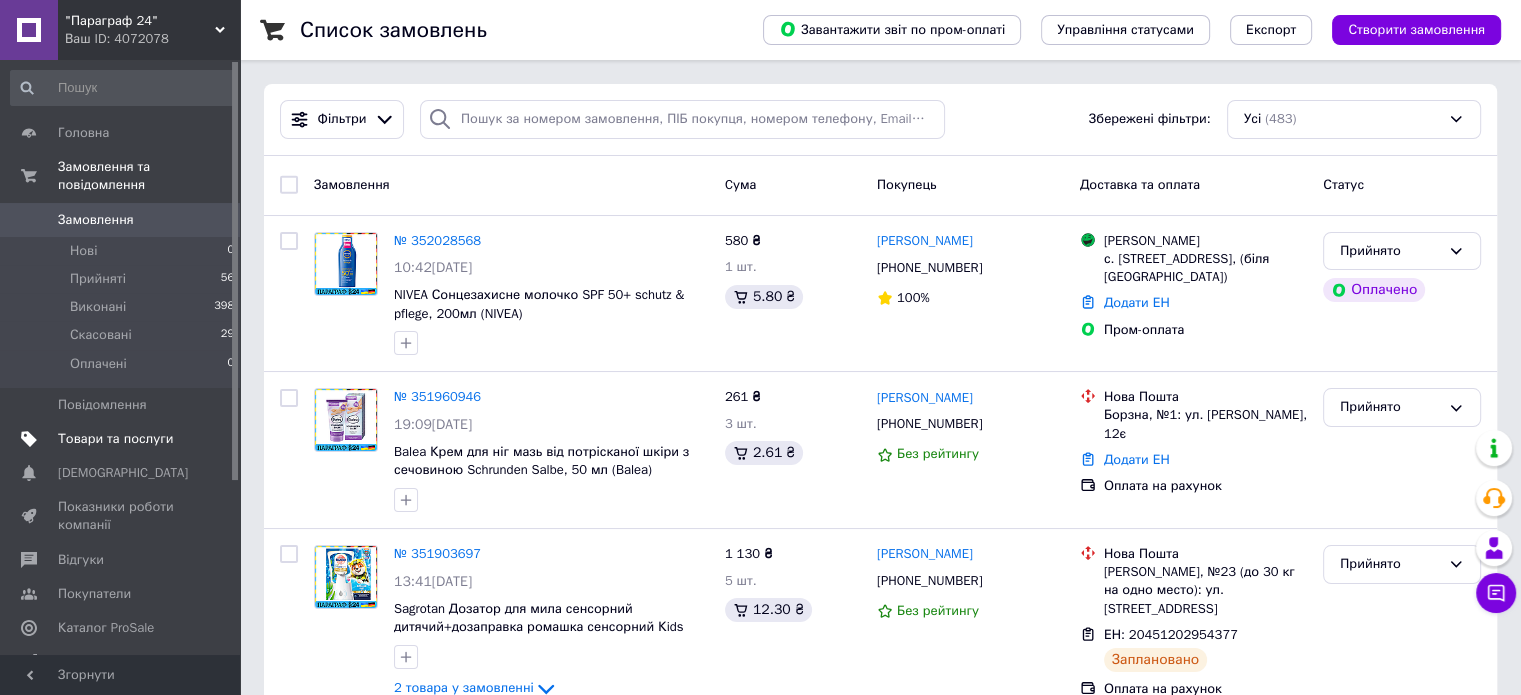 click on "Товари та послуги" at bounding box center (115, 439) 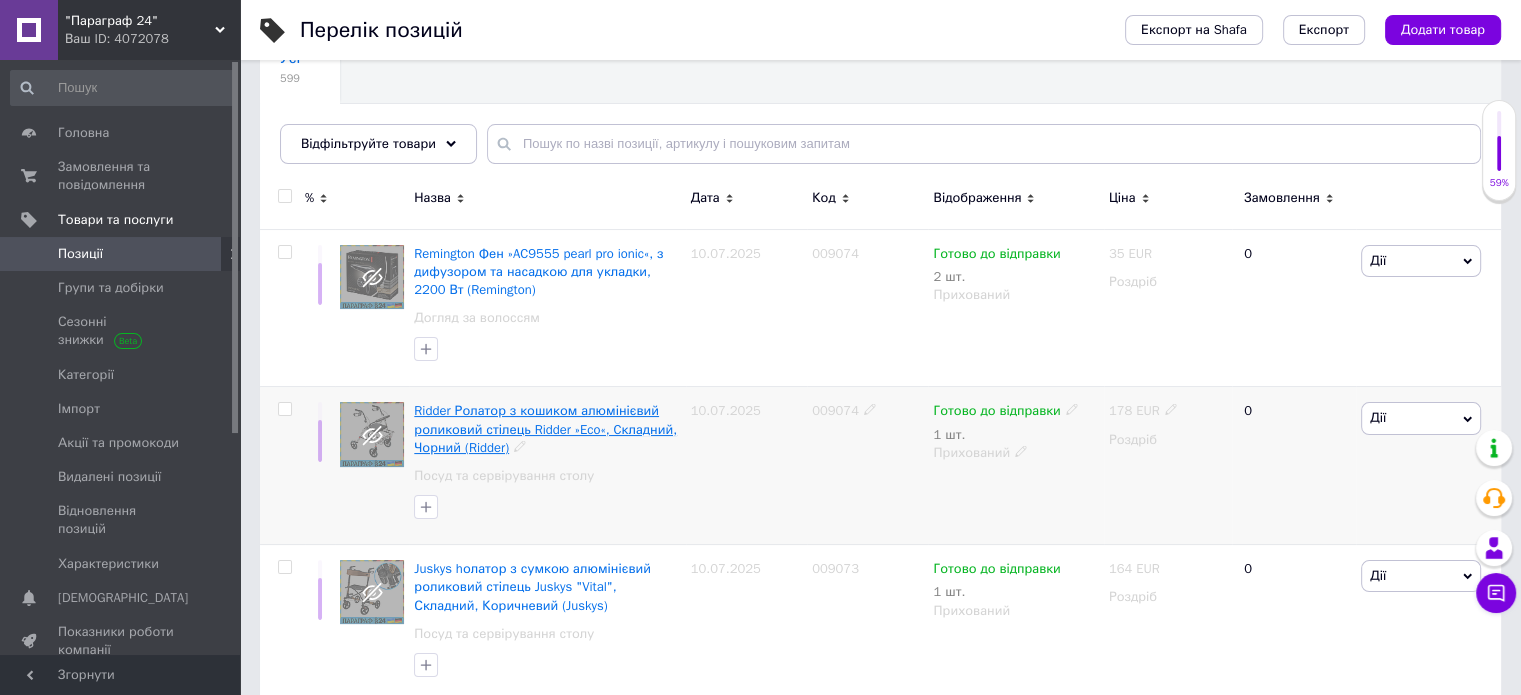 scroll, scrollTop: 300, scrollLeft: 0, axis: vertical 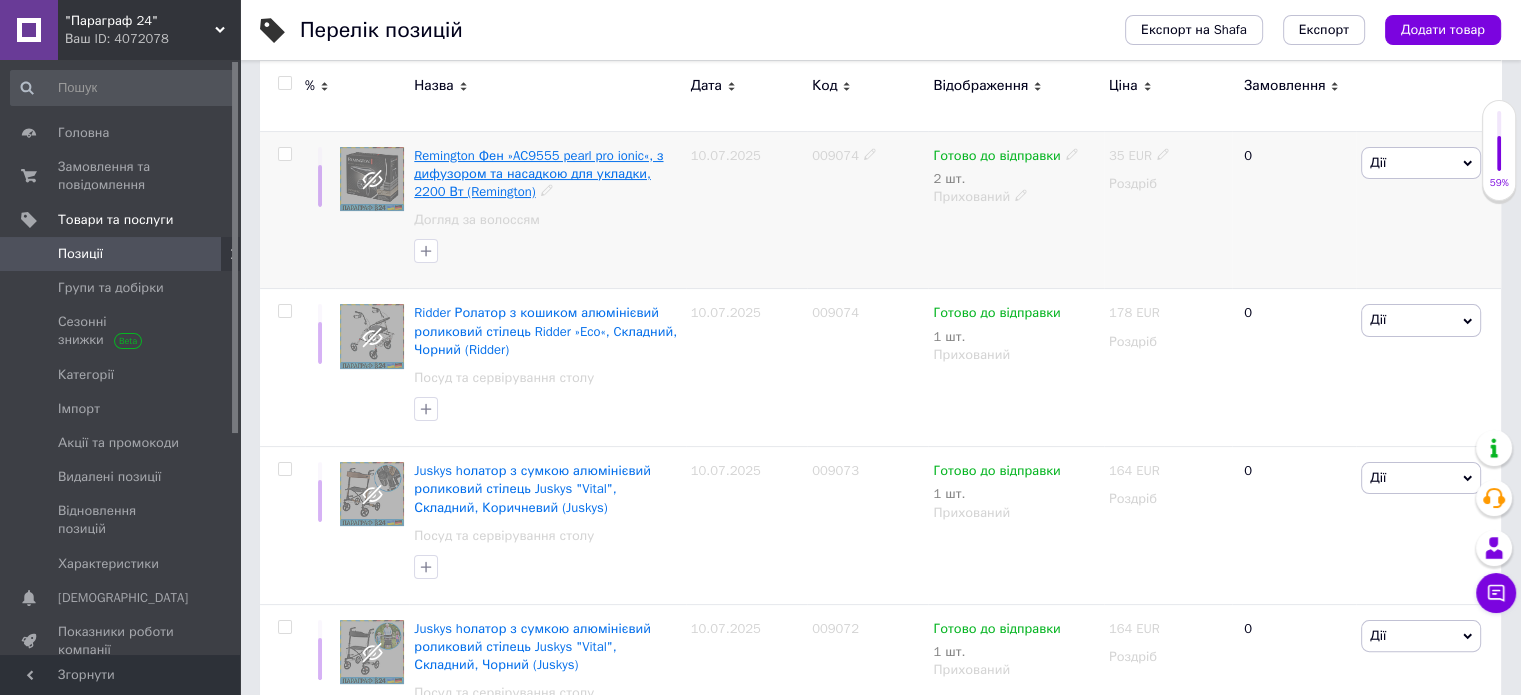 click on "Remington Фен »AC9555 pearl pro ionic«, з дифузором та насадкою для укладки, 2200 Вт (Remington)" at bounding box center [538, 173] 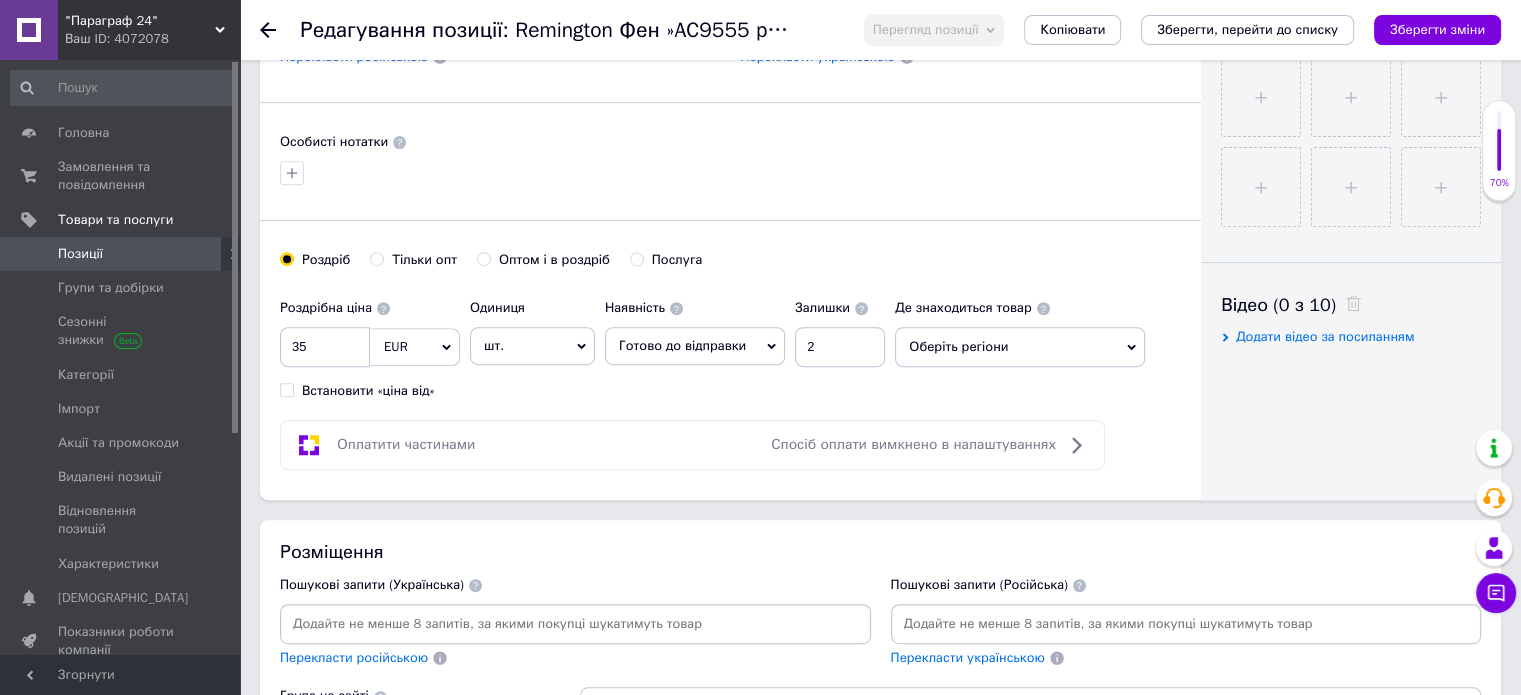 scroll, scrollTop: 1000, scrollLeft: 0, axis: vertical 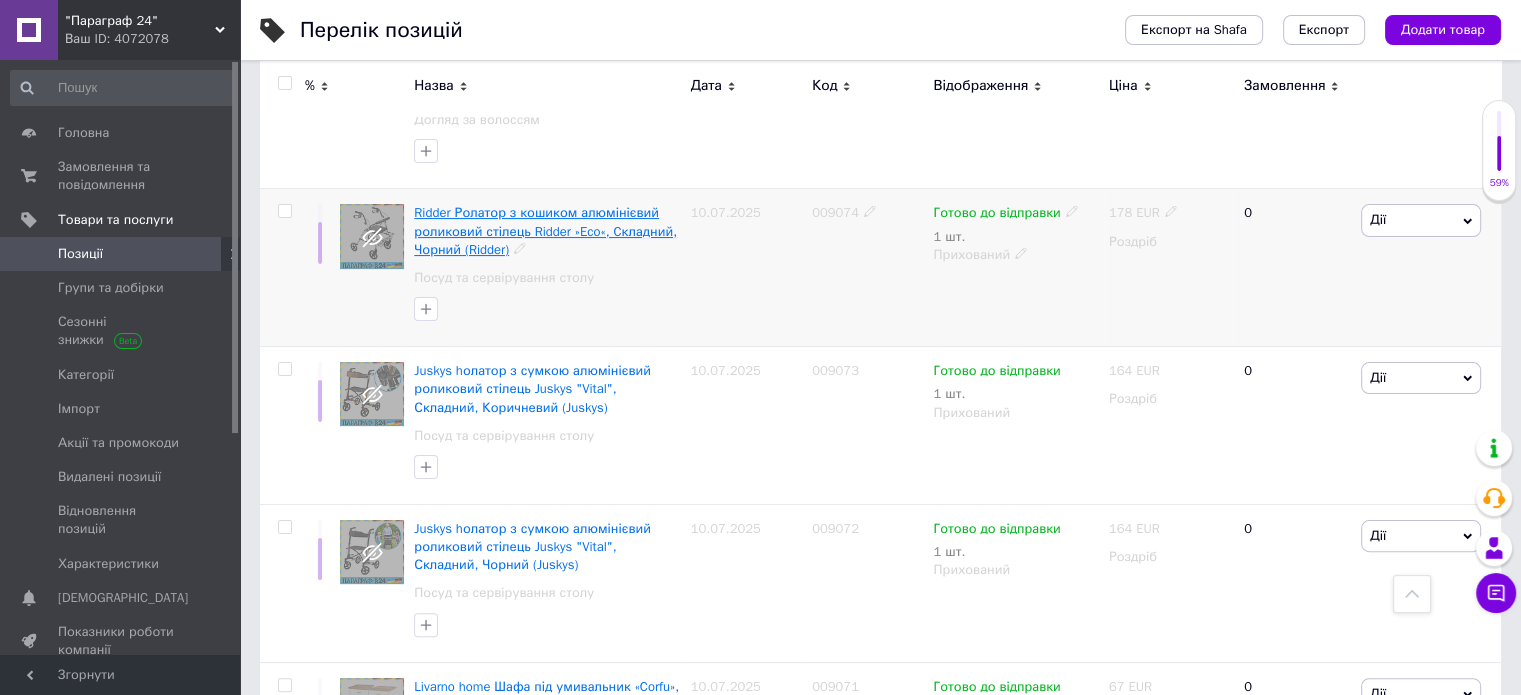 click on "Ridder Ролатор з кошиком алюмінієвий роликовий стілець Ridder »Eco«, Cкладний, Чорний   (Ridder)" at bounding box center [545, 230] 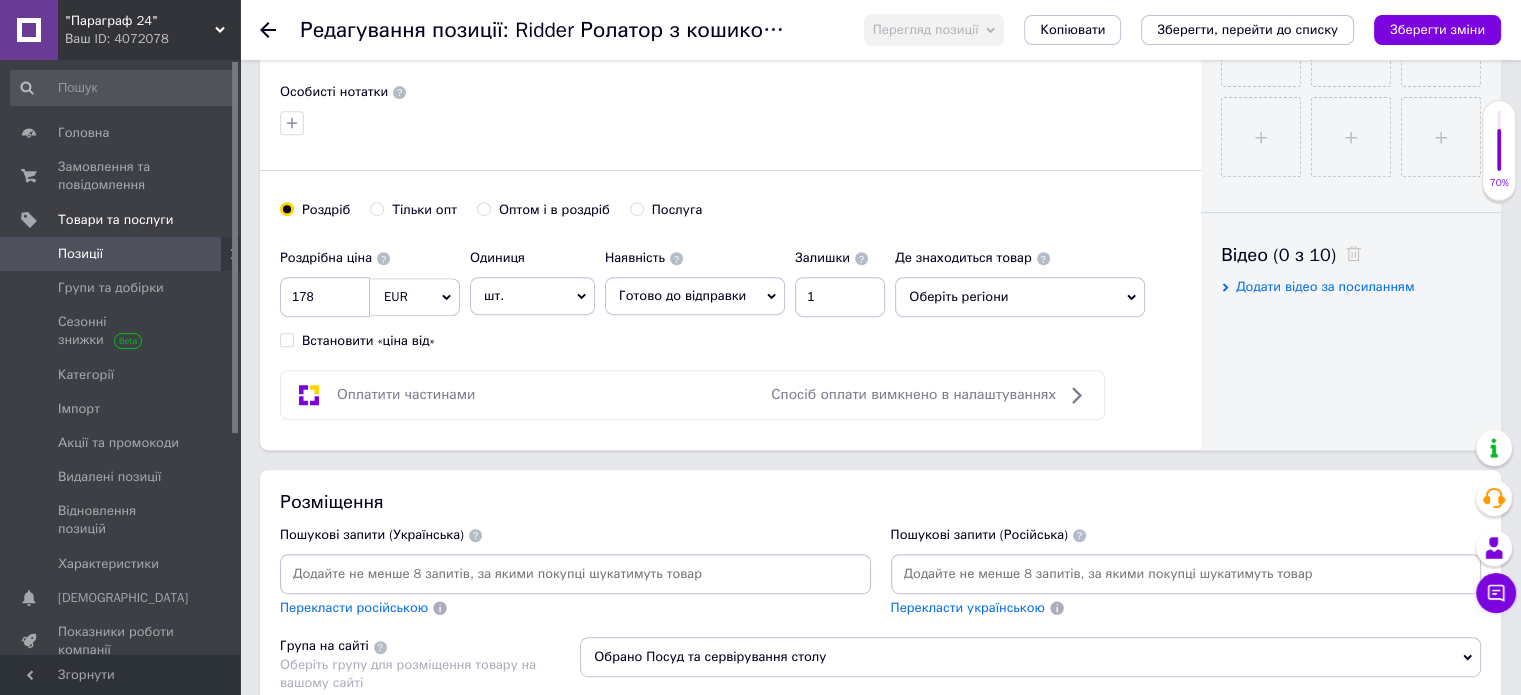 scroll, scrollTop: 1000, scrollLeft: 0, axis: vertical 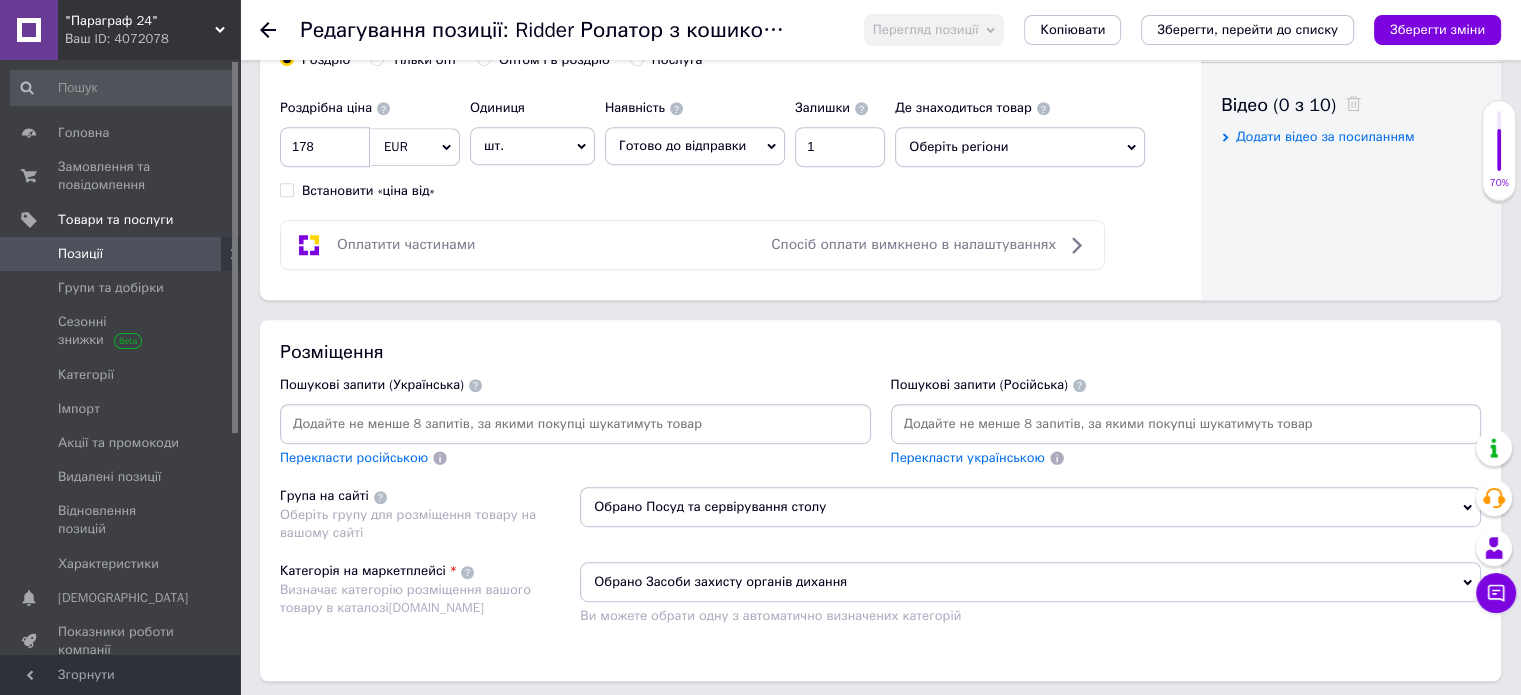 click on "Обрано Посуд та сервірування столу" at bounding box center [1030, 507] 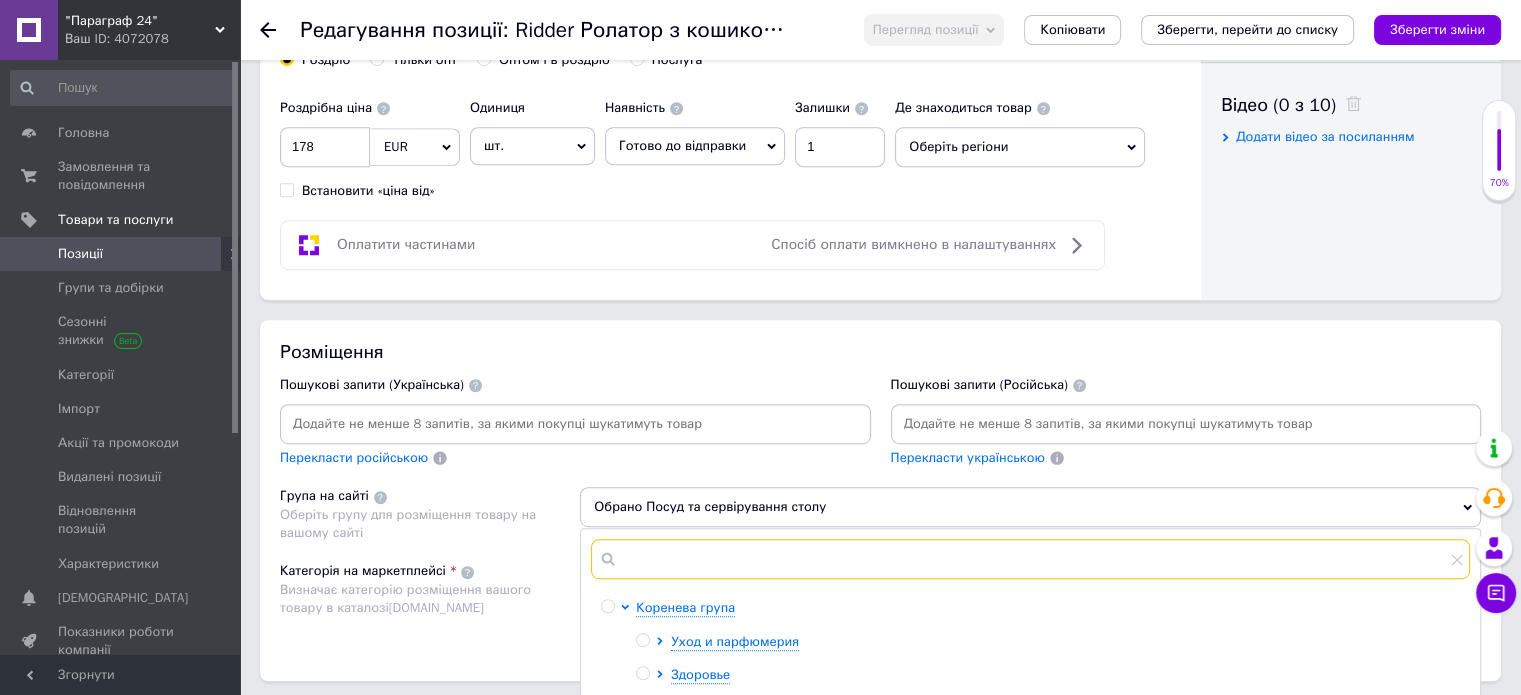 click at bounding box center (1030, 559) 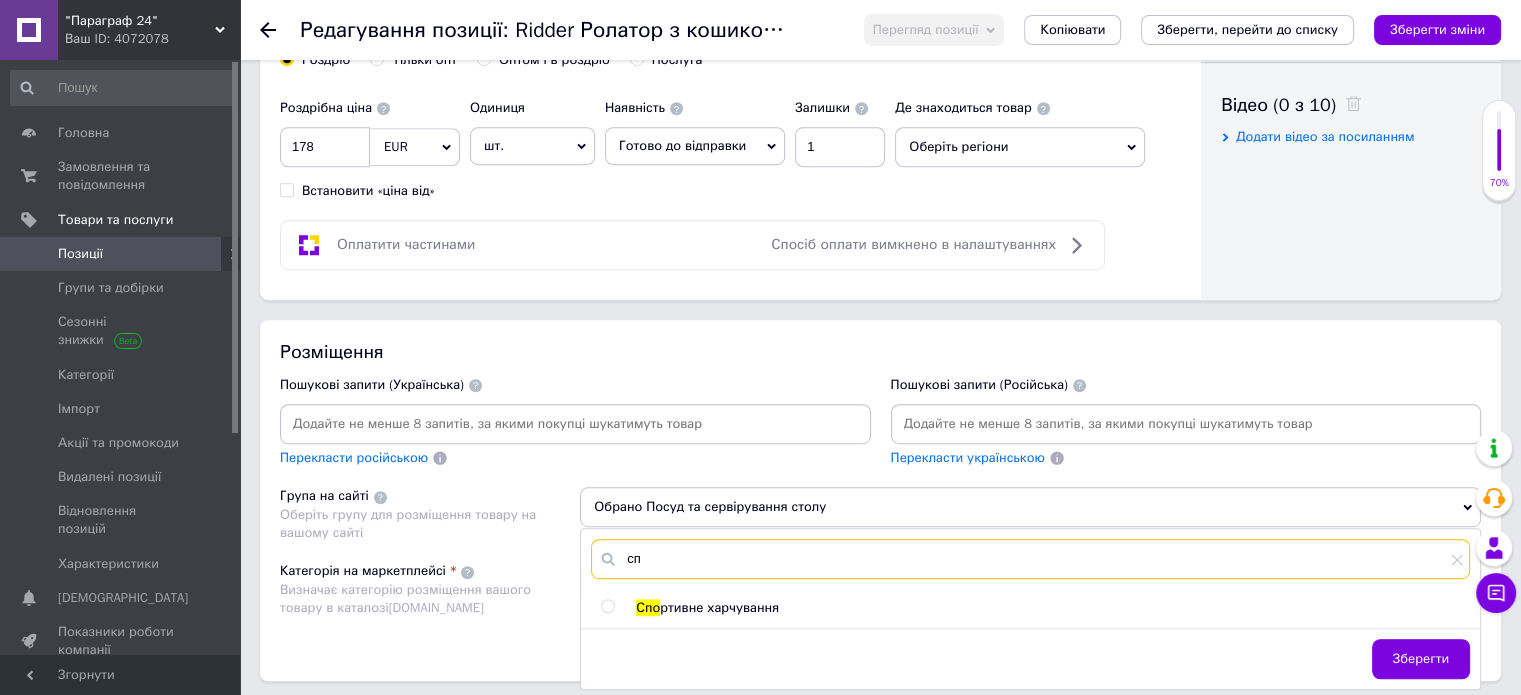 type on "с" 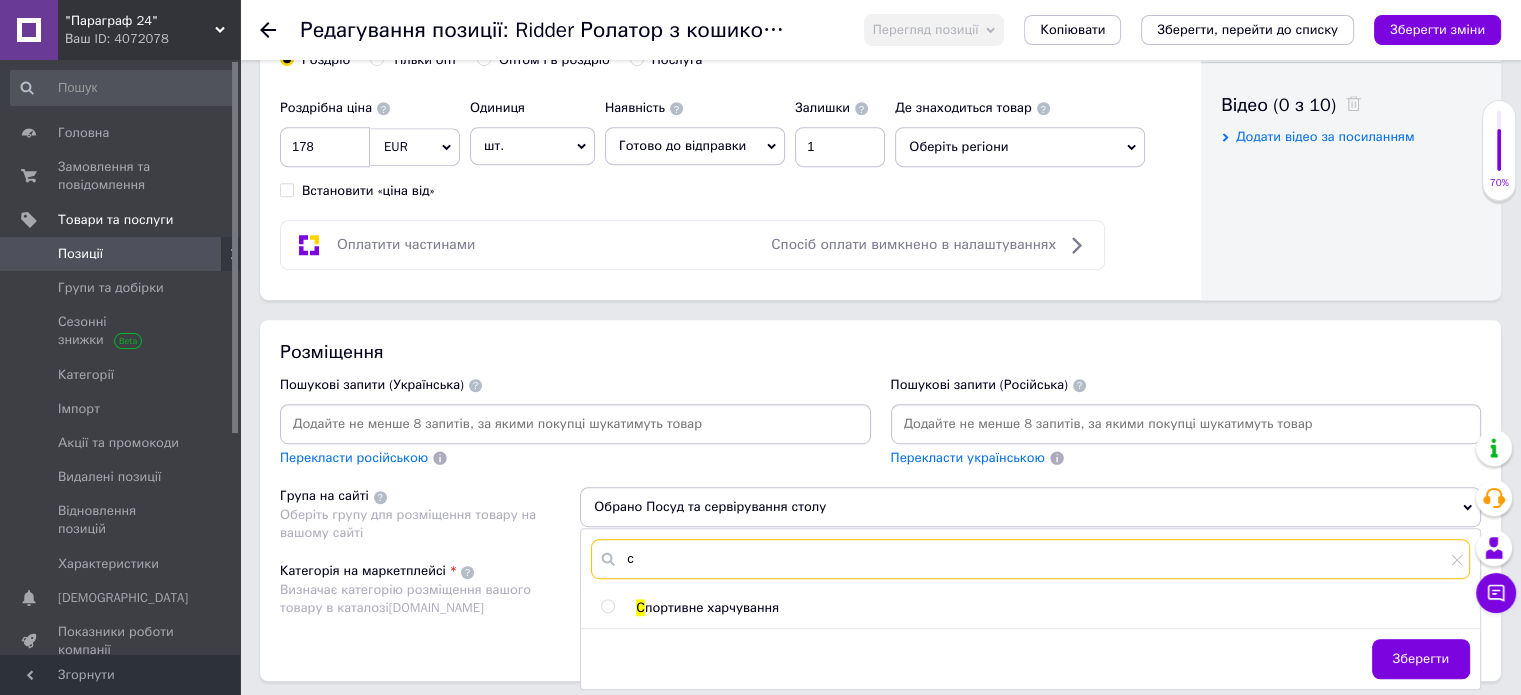 type 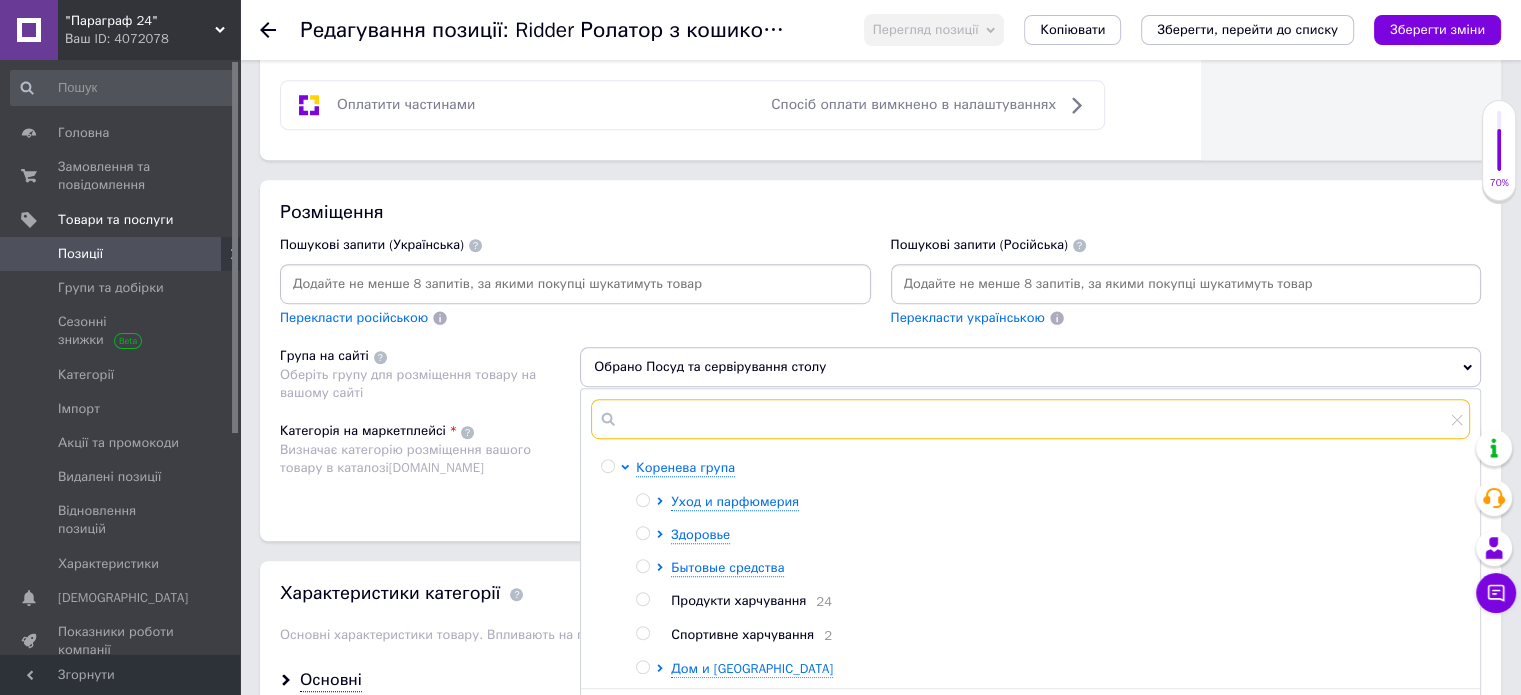 scroll, scrollTop: 1300, scrollLeft: 0, axis: vertical 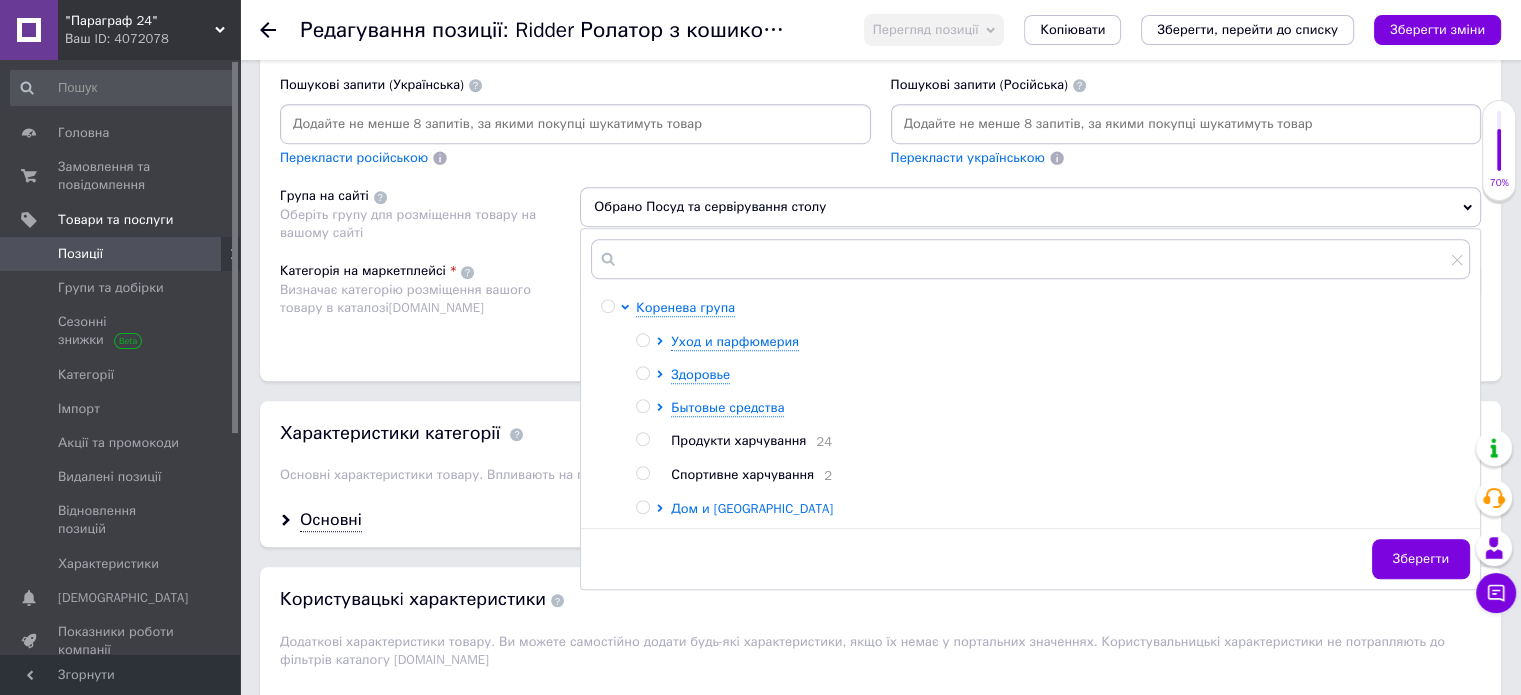 click 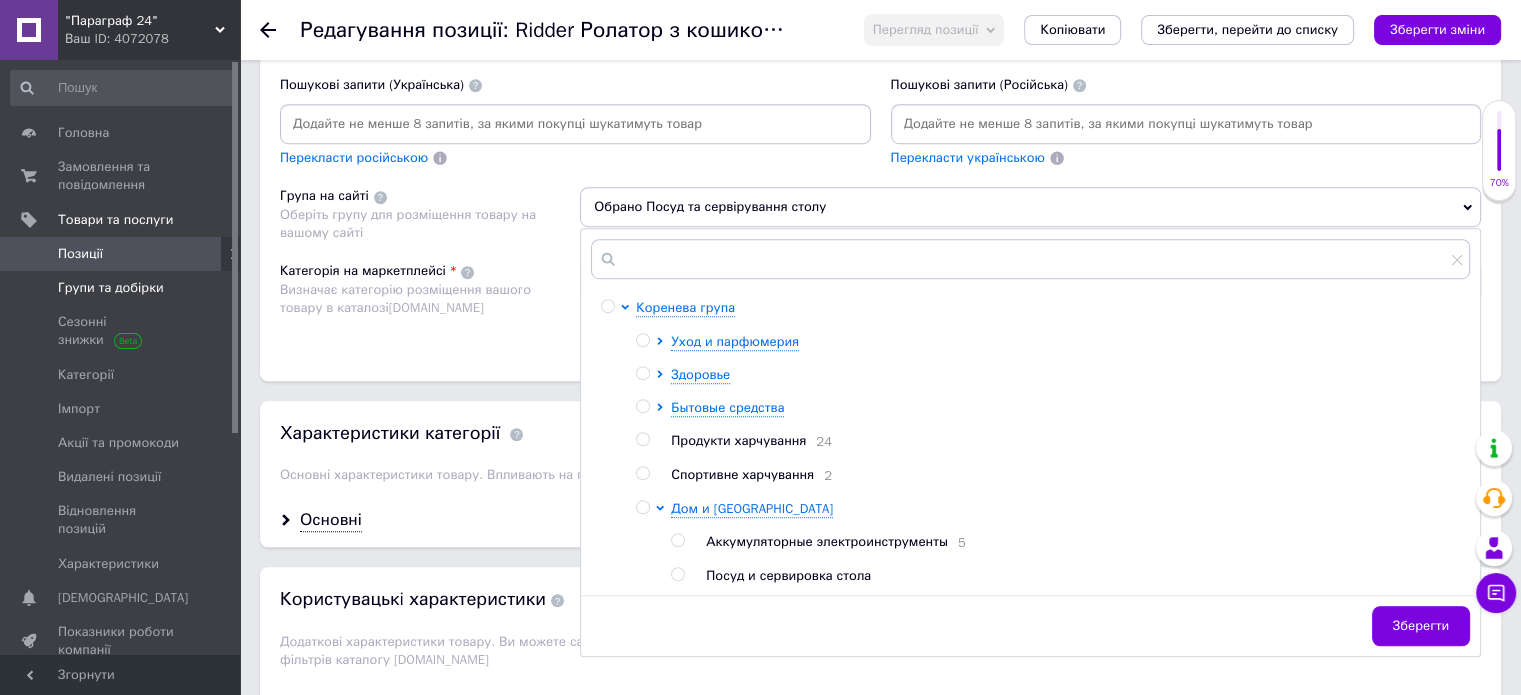 click on "Групи та добірки" at bounding box center [111, 288] 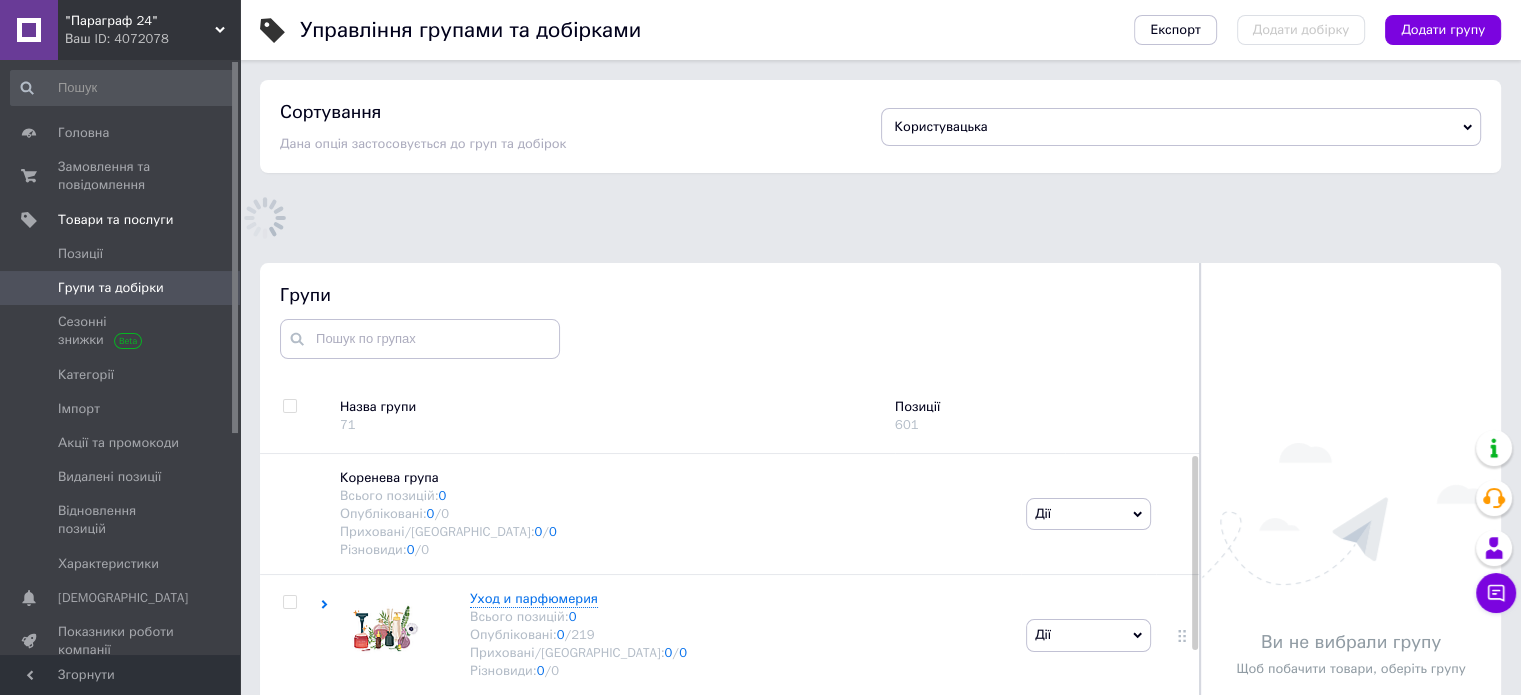 scroll, scrollTop: 73, scrollLeft: 0, axis: vertical 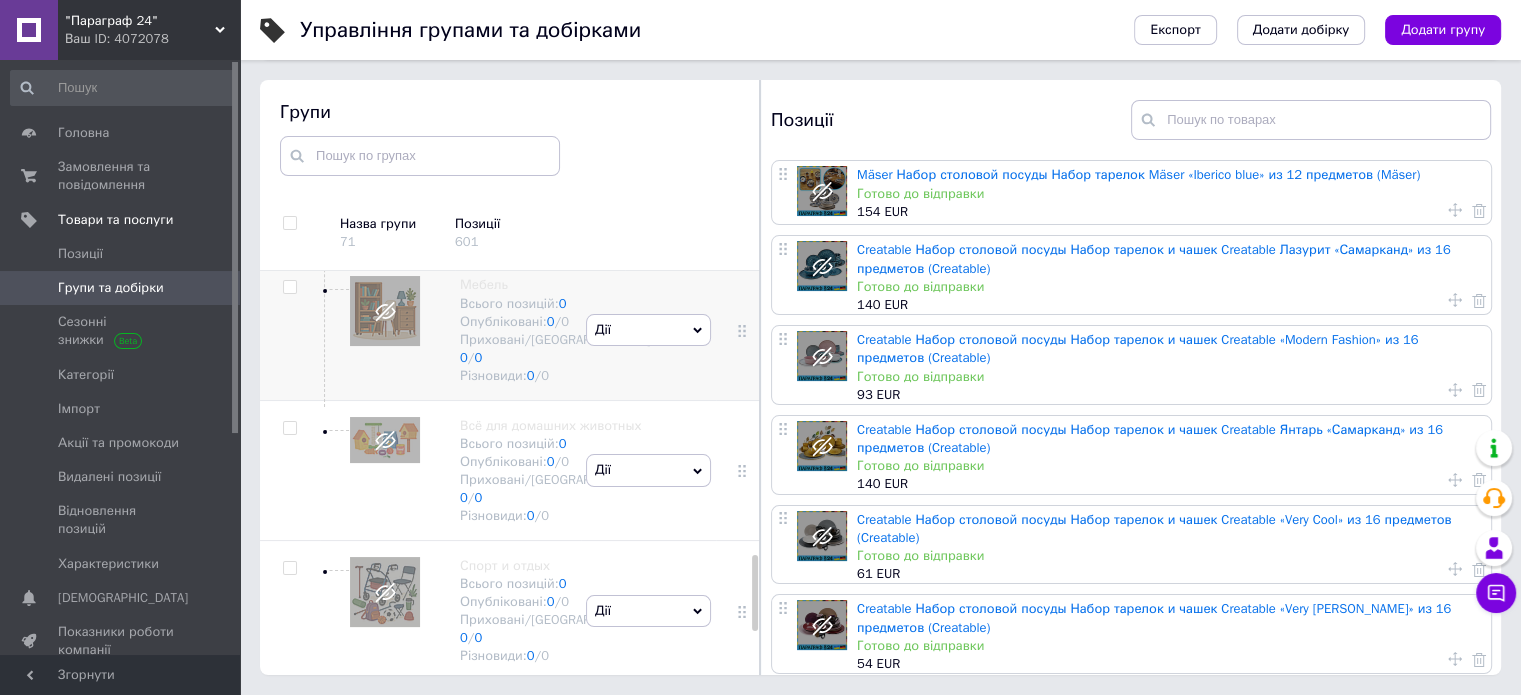 click 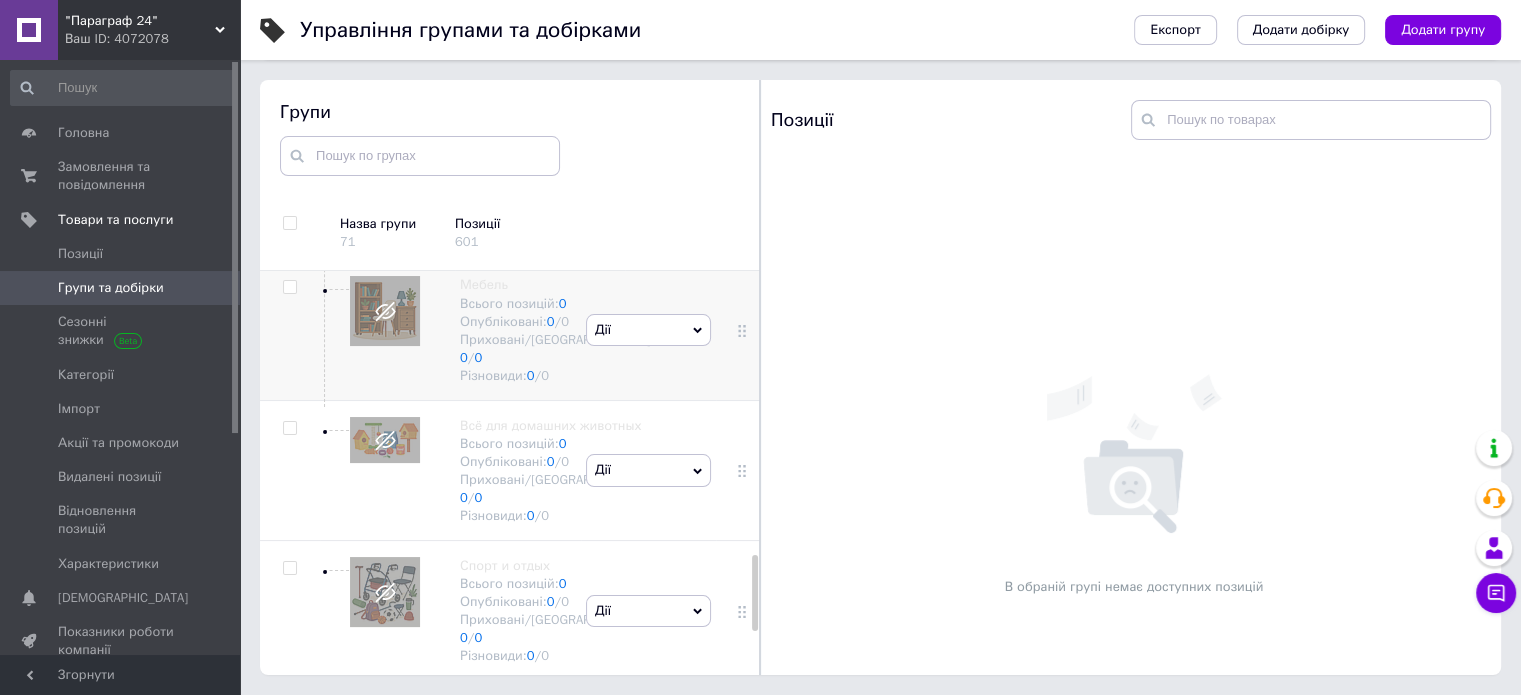 click 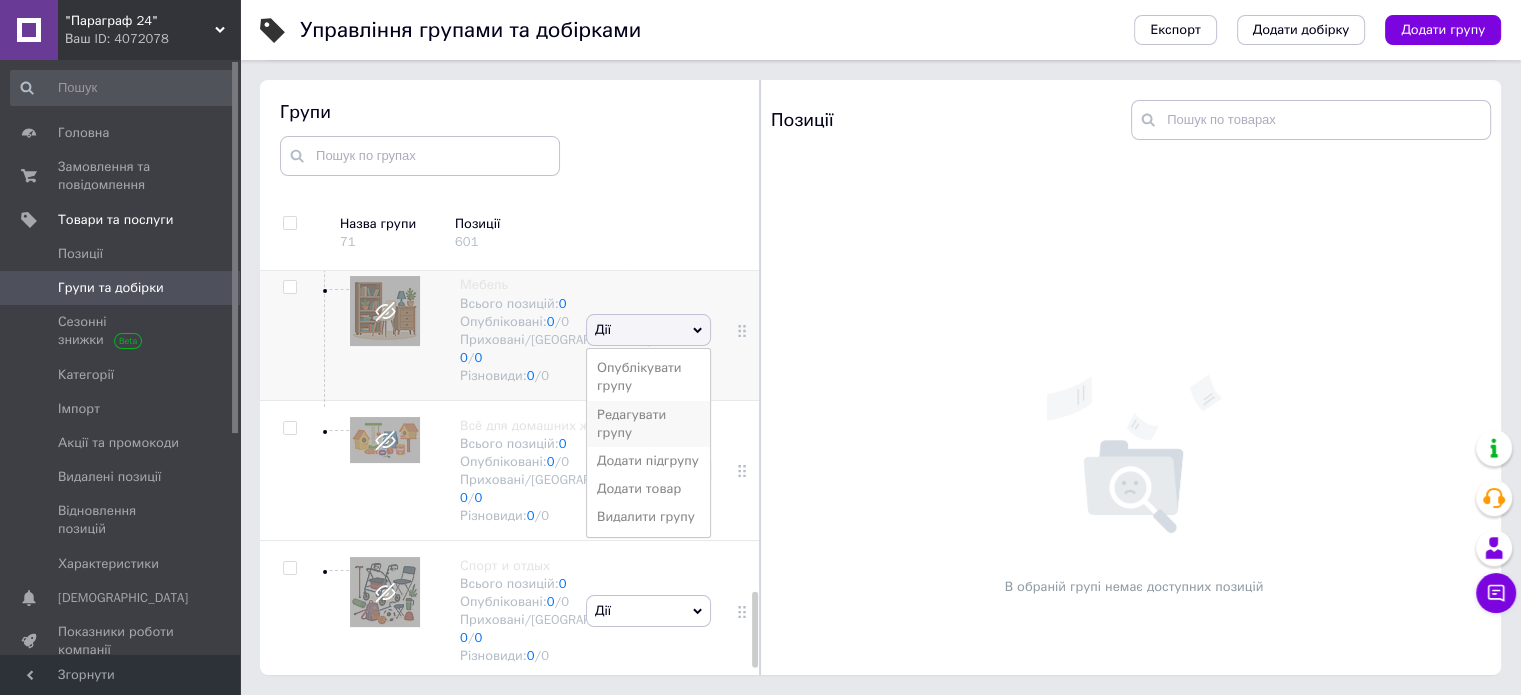 scroll, scrollTop: 1516, scrollLeft: 0, axis: vertical 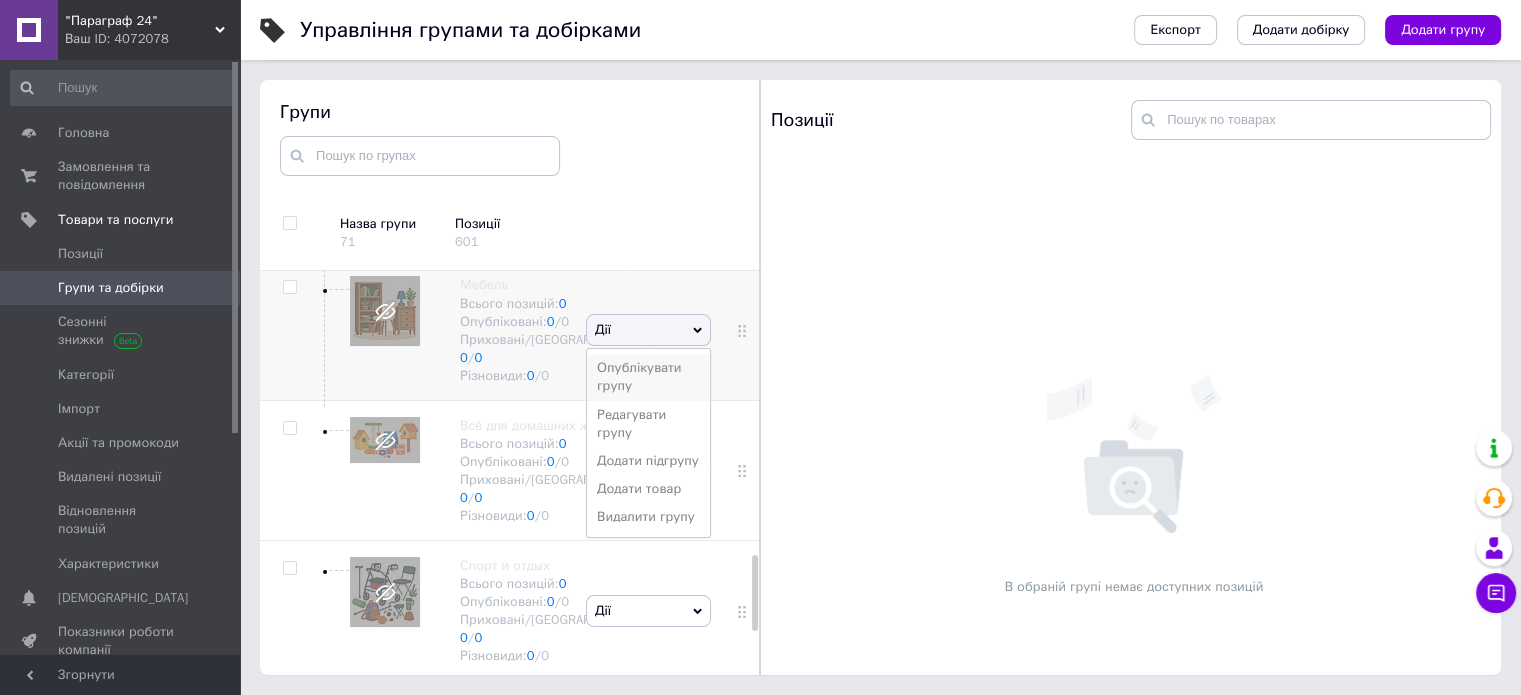 click on "Опублікувати групу" at bounding box center (648, 377) 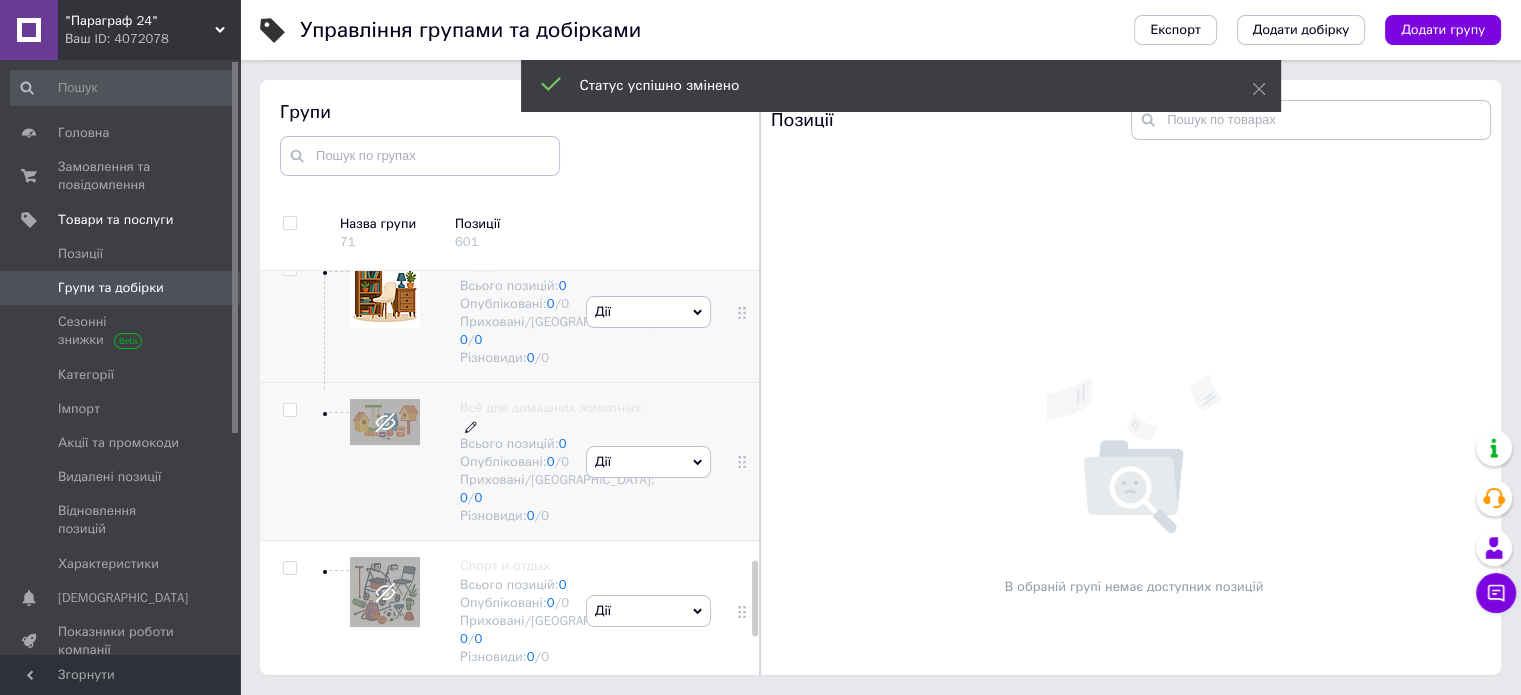 scroll, scrollTop: 1716, scrollLeft: 0, axis: vertical 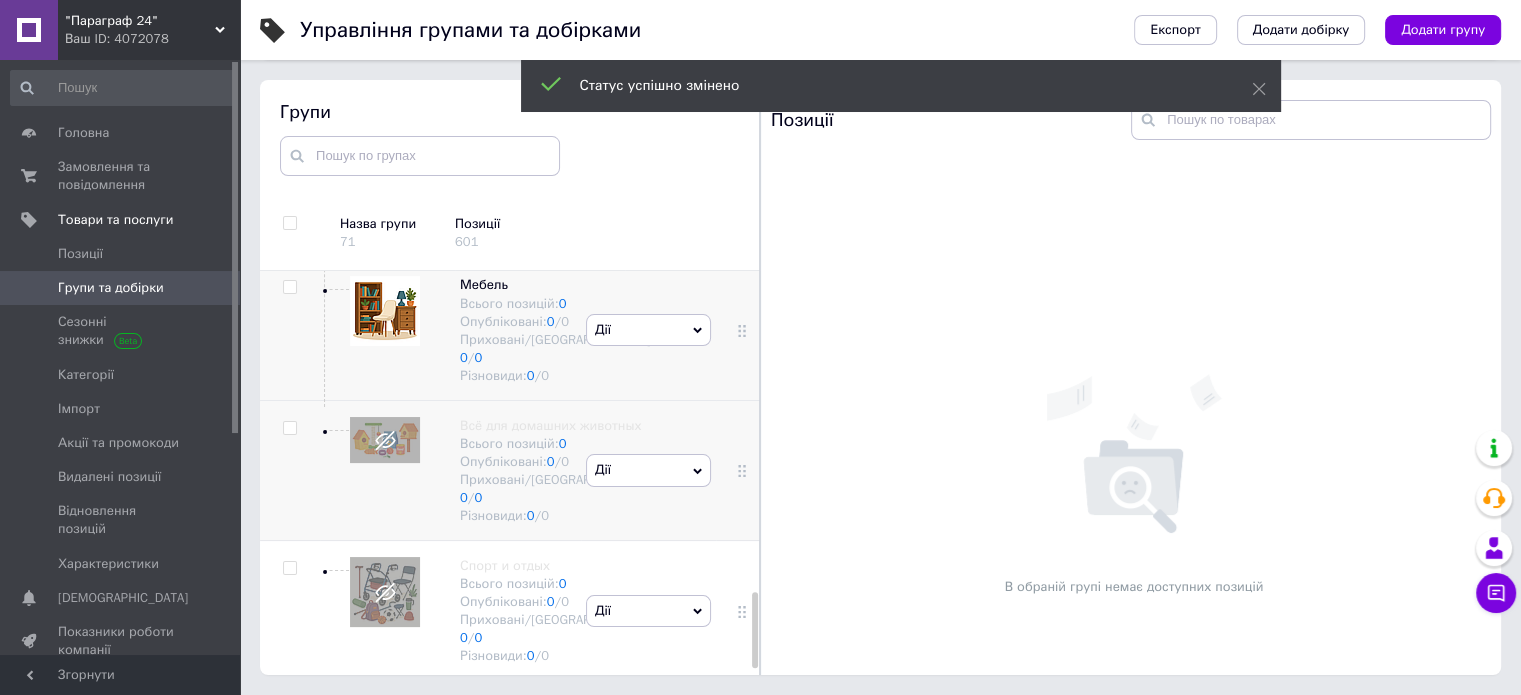 click on "Дії" at bounding box center (648, 470) 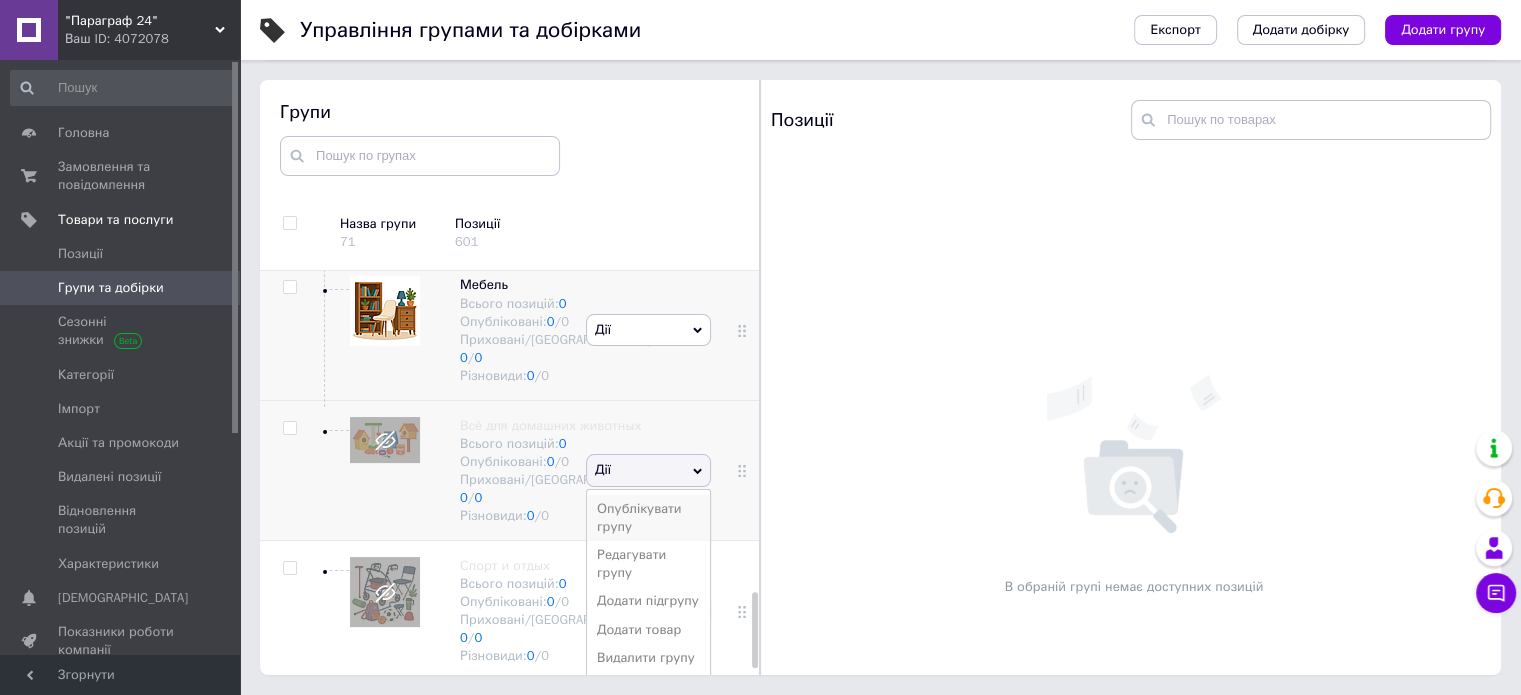 click on "Опублікувати групу" at bounding box center (648, 518) 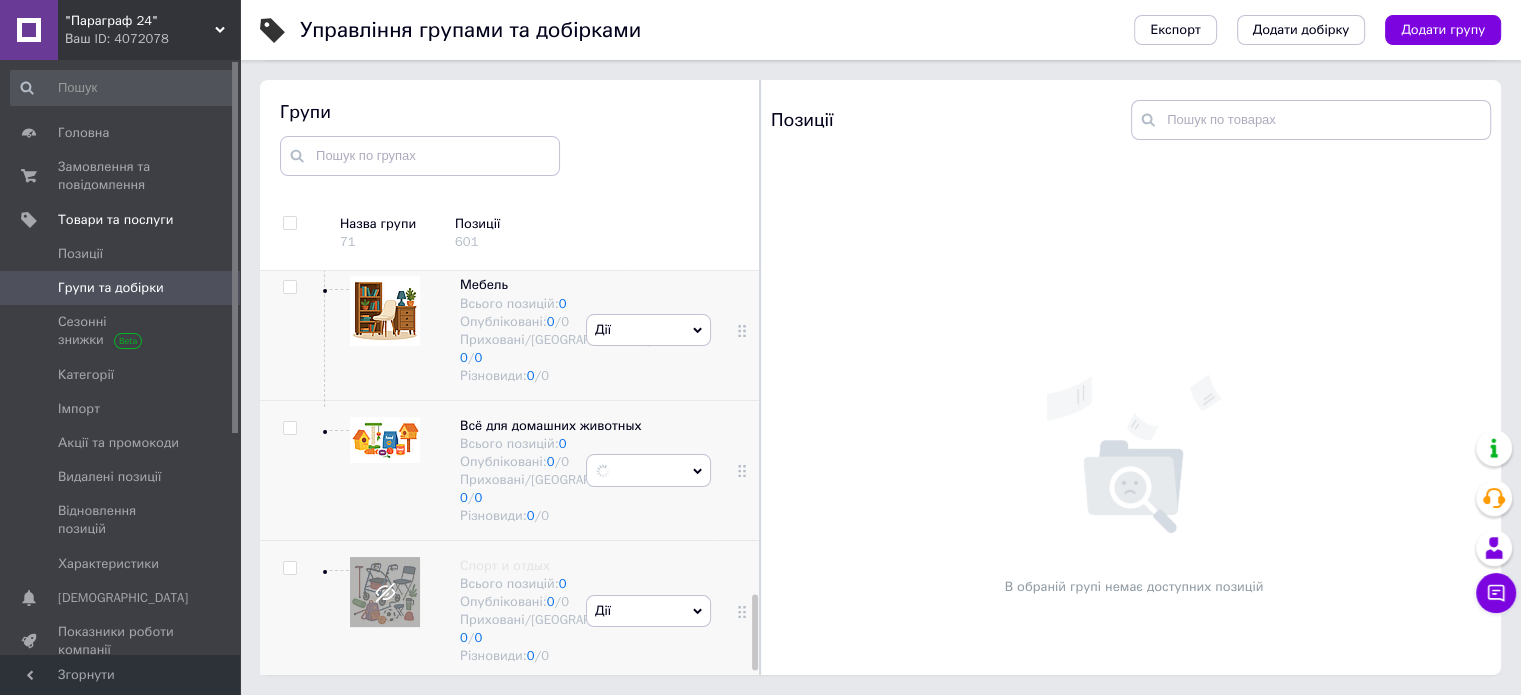 scroll, scrollTop: 1747, scrollLeft: 0, axis: vertical 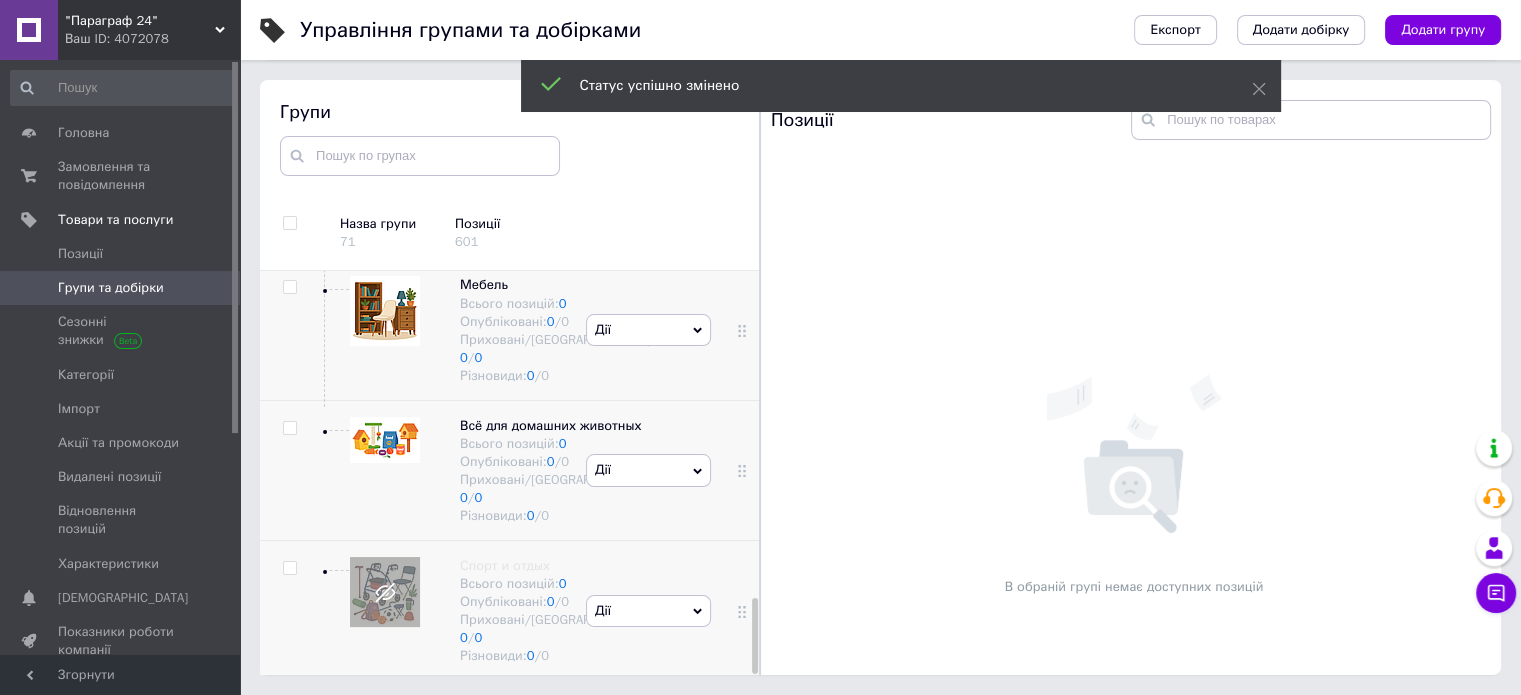 click on "Дії" at bounding box center [648, 611] 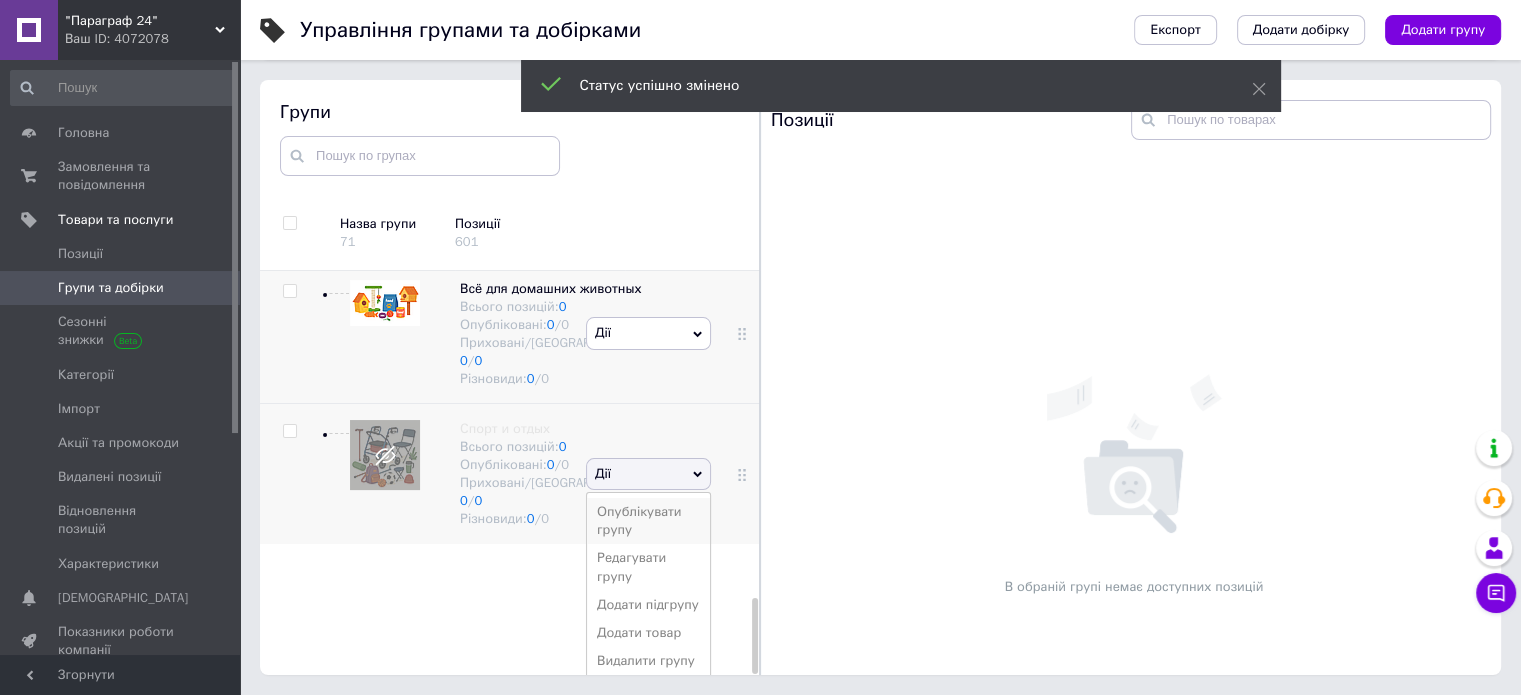 click on "Опублікувати групу" at bounding box center (648, 521) 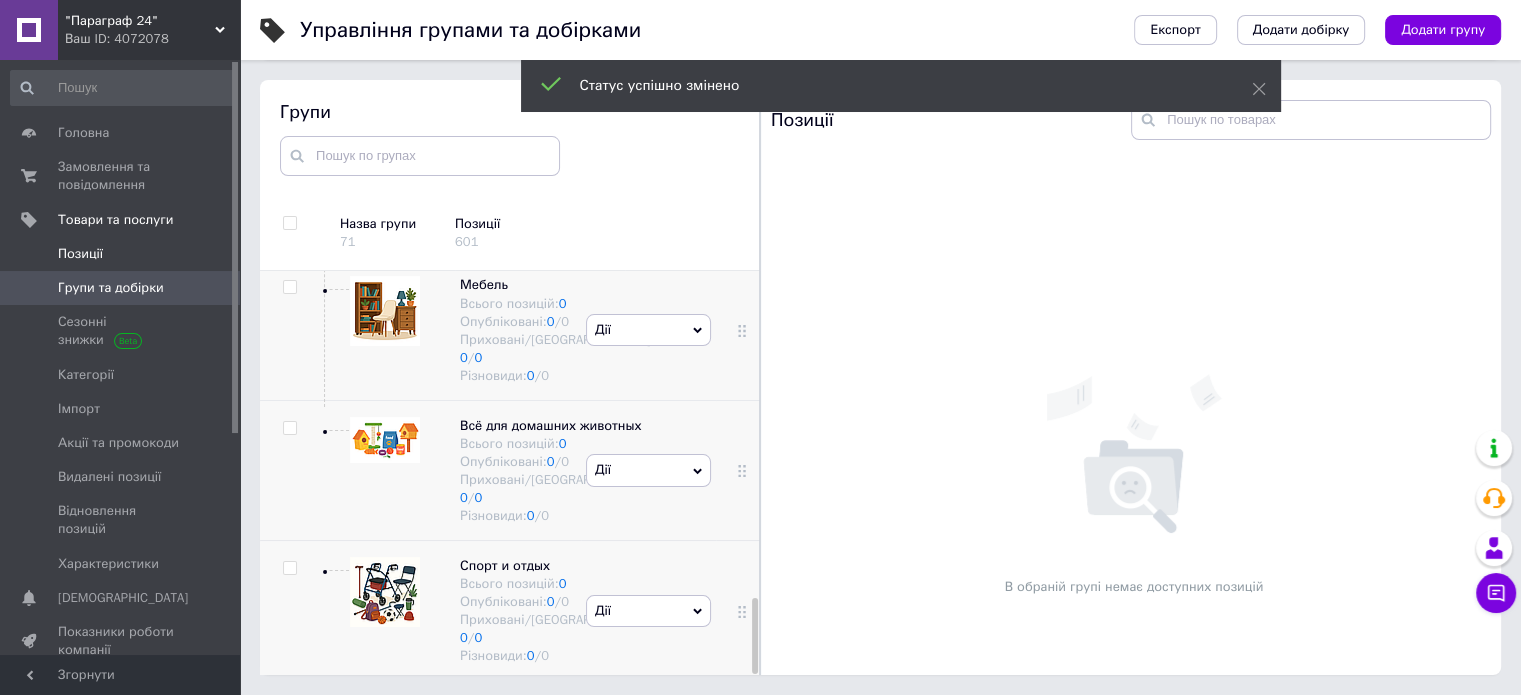 click on "Позиції" at bounding box center [80, 254] 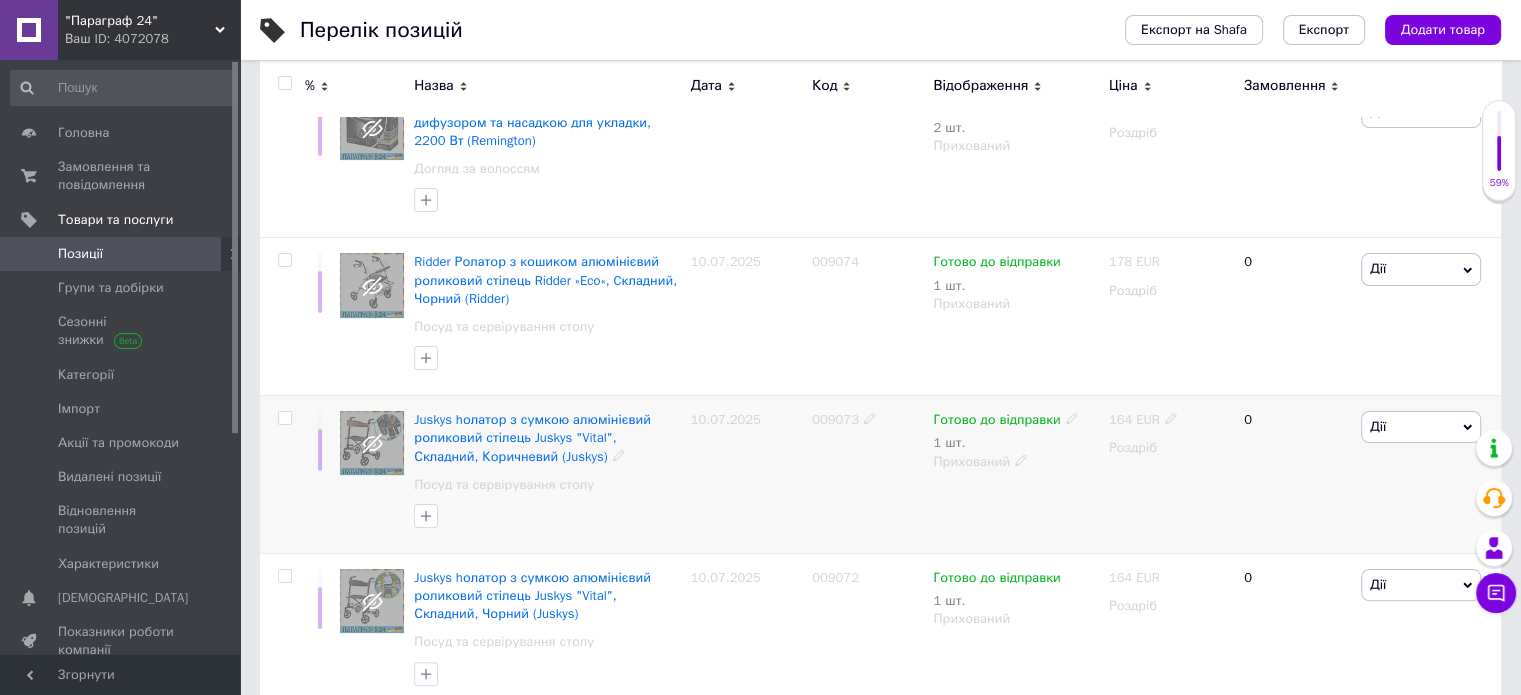 scroll, scrollTop: 400, scrollLeft: 0, axis: vertical 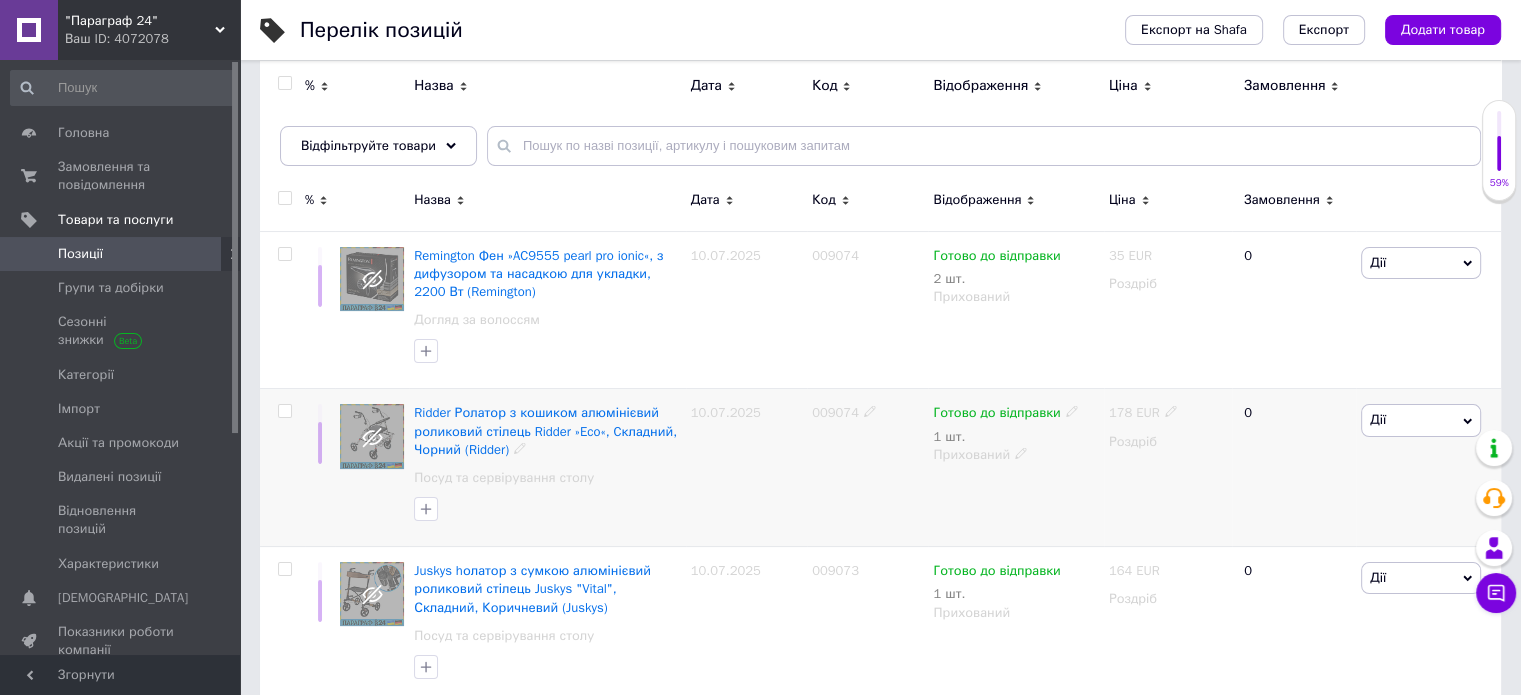 click at bounding box center (284, 411) 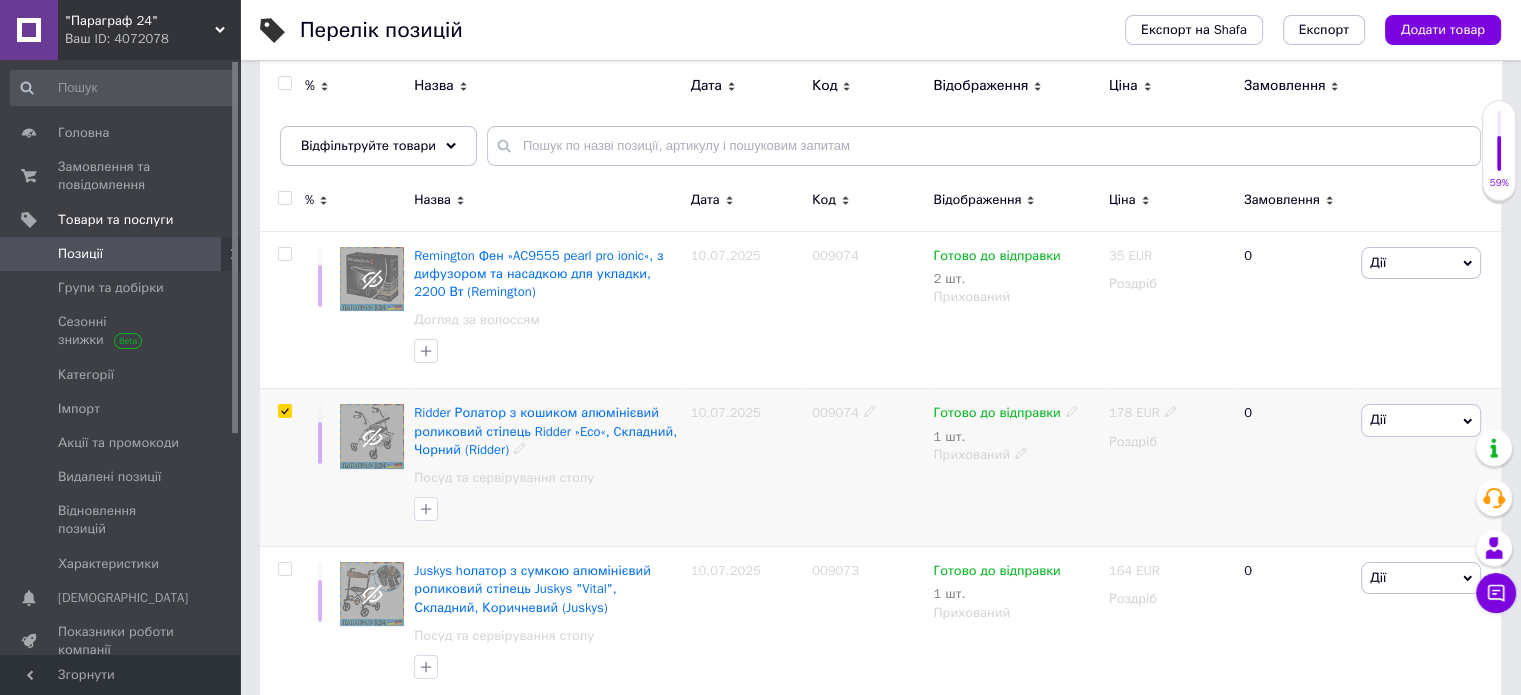 checkbox on "true" 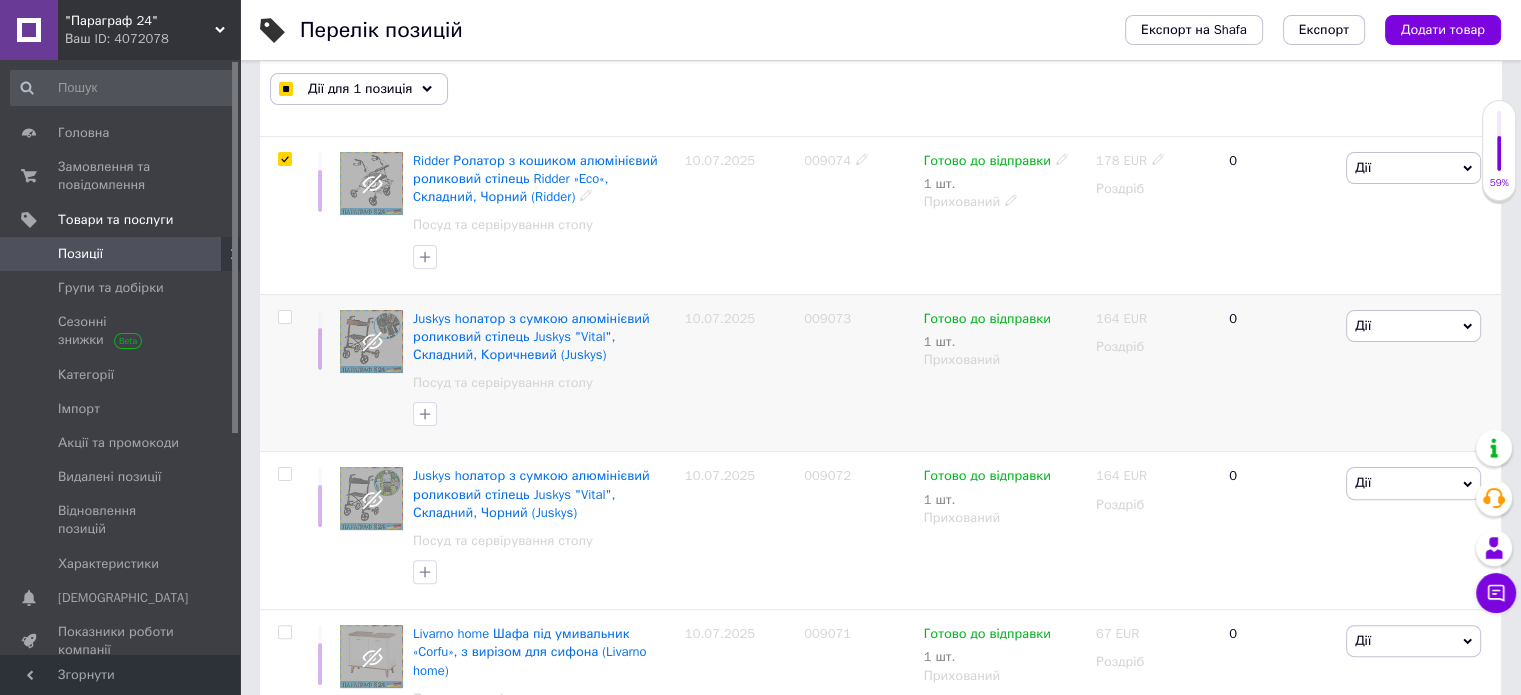 scroll, scrollTop: 500, scrollLeft: 0, axis: vertical 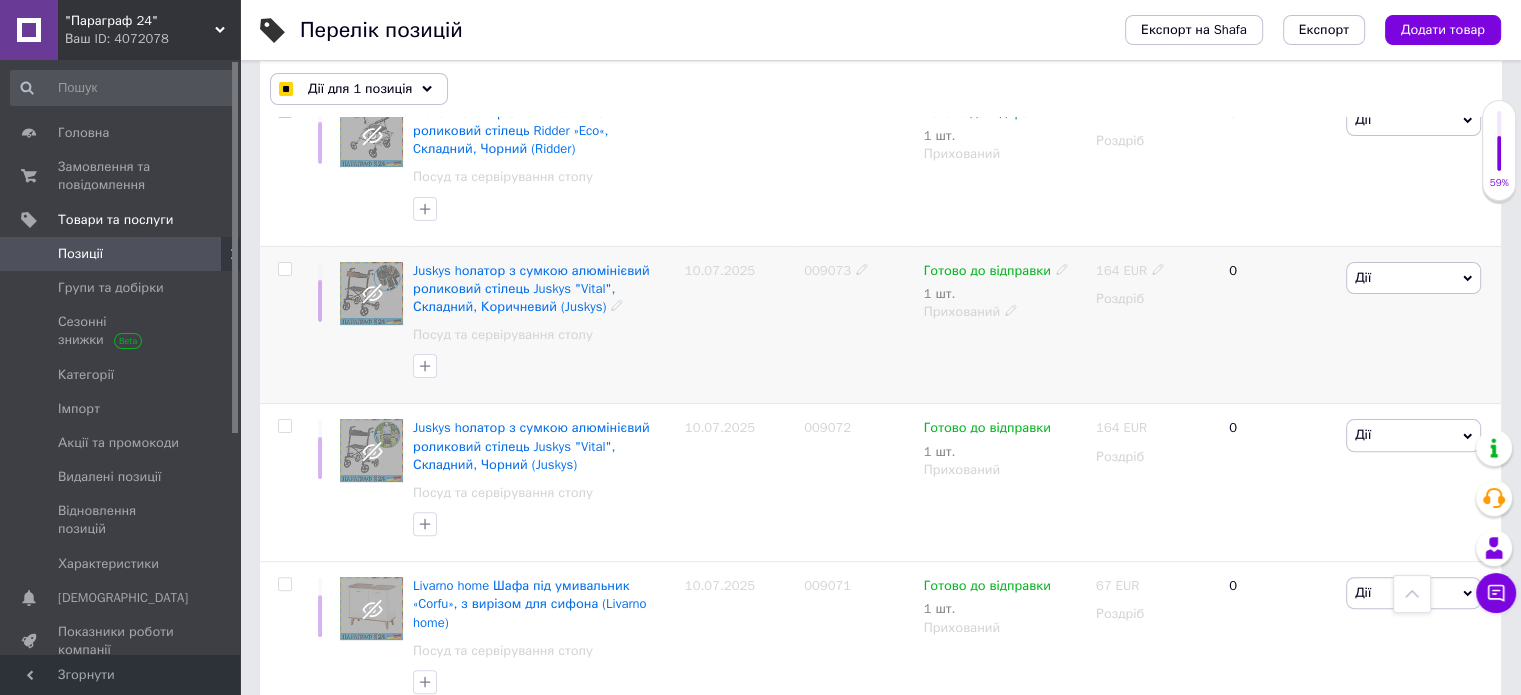 click at bounding box center [284, 269] 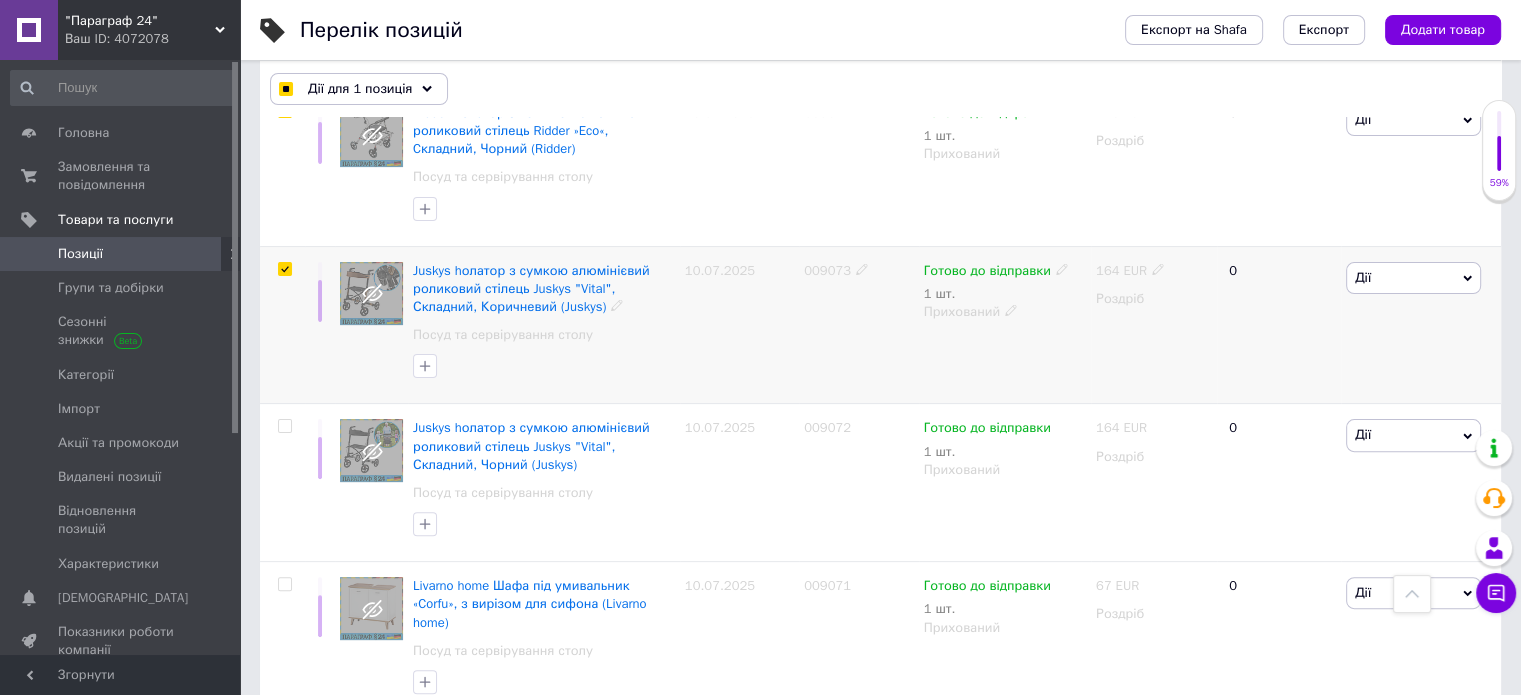 checkbox on "true" 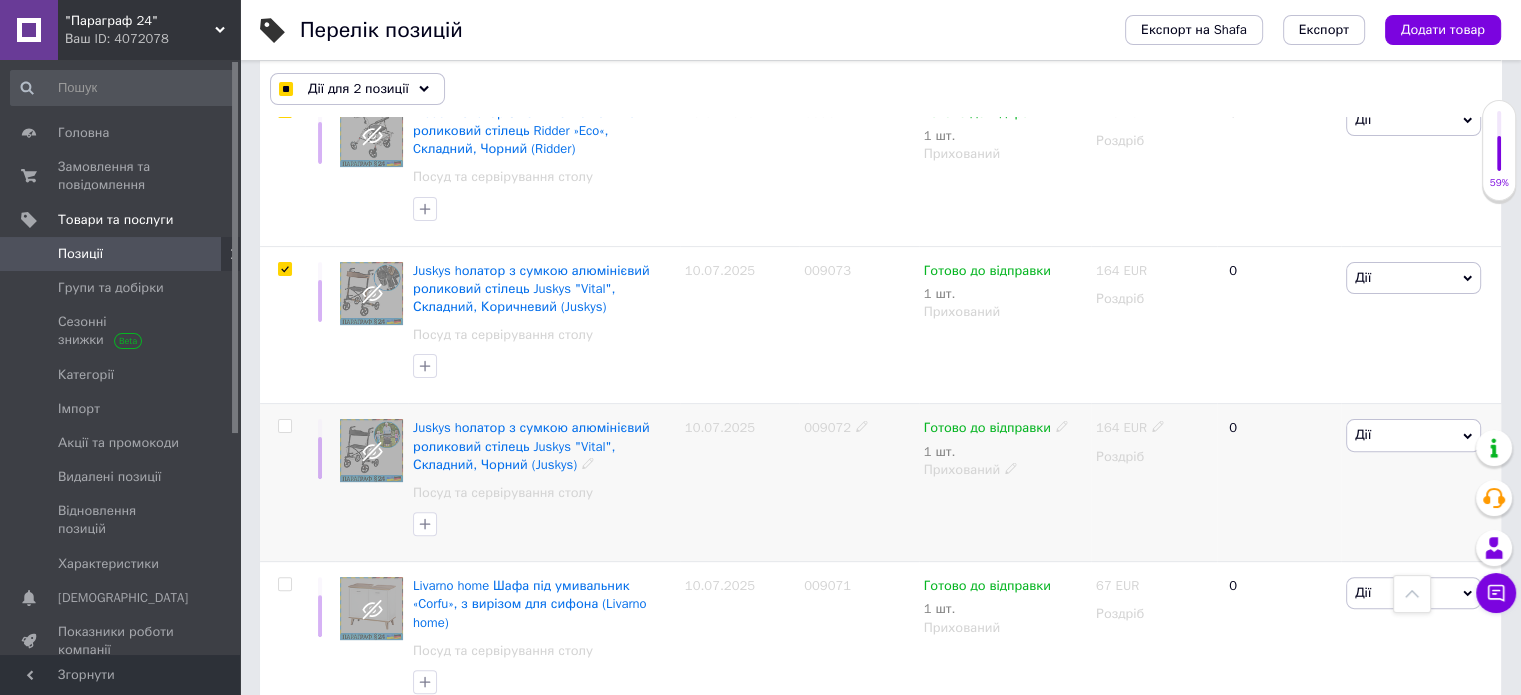click at bounding box center [284, 426] 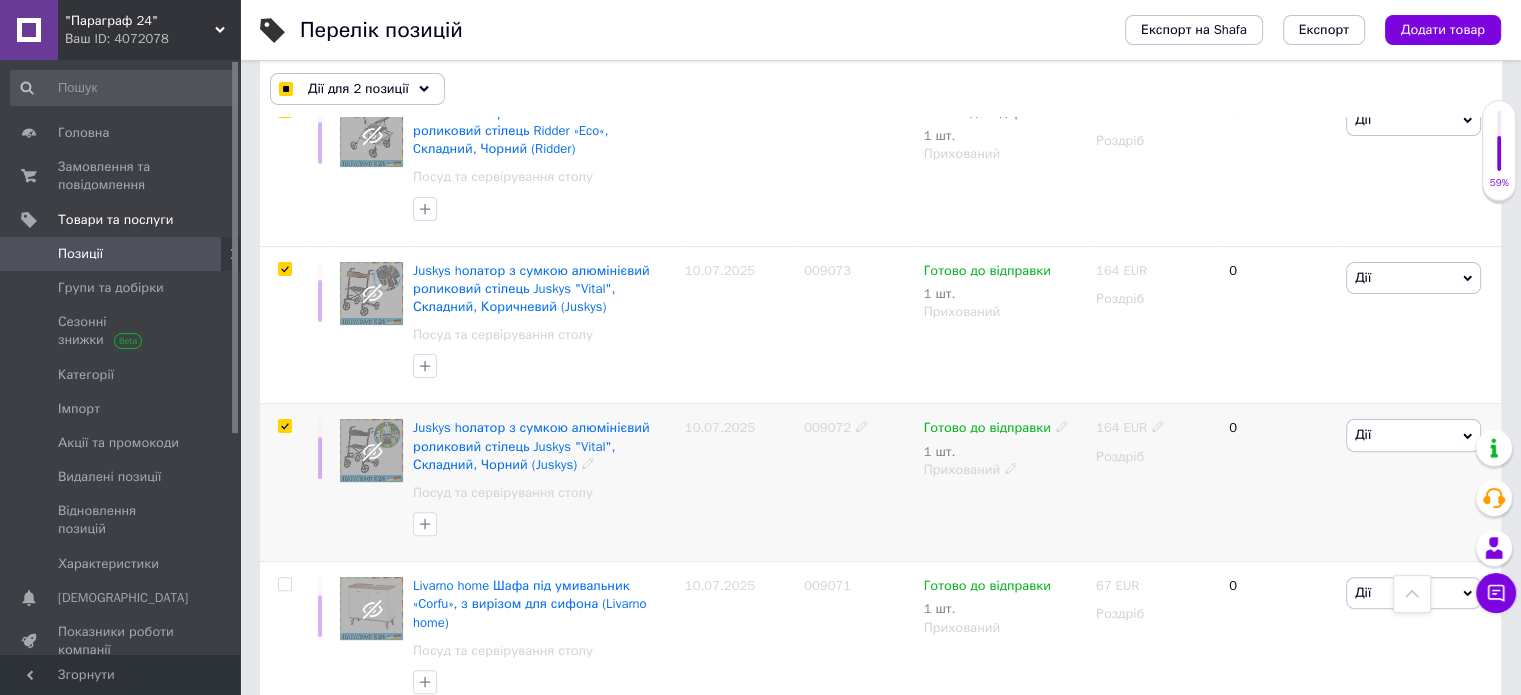 checkbox on "true" 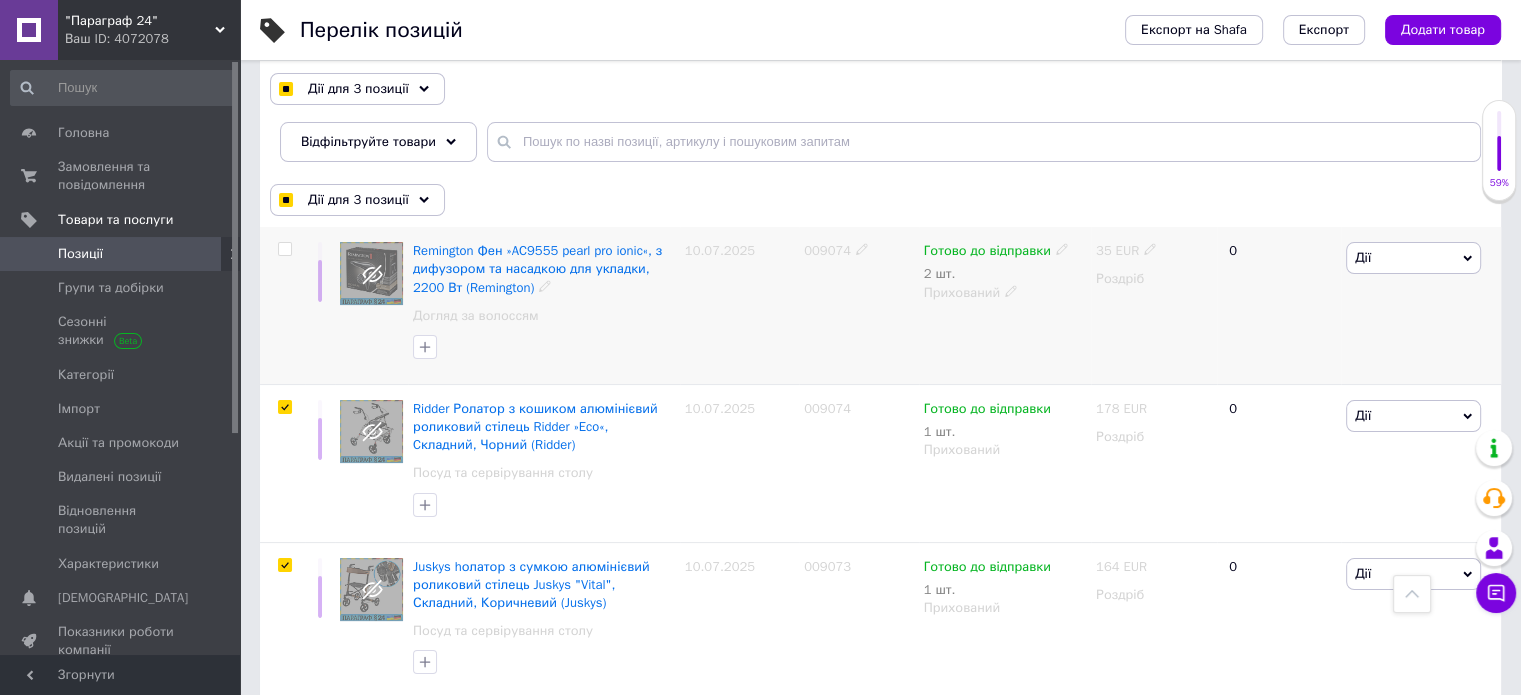 scroll, scrollTop: 200, scrollLeft: 0, axis: vertical 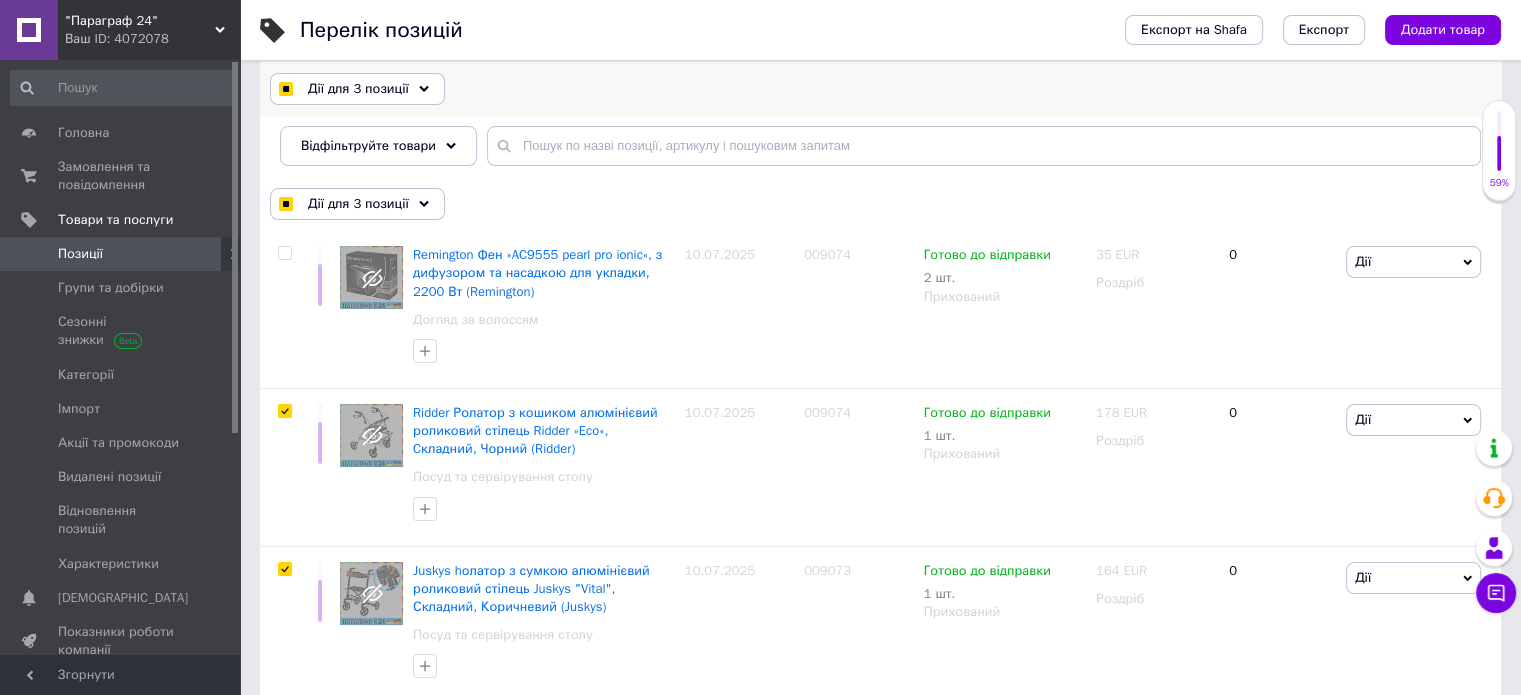 click on "Дії для 3 позиції" at bounding box center [358, 89] 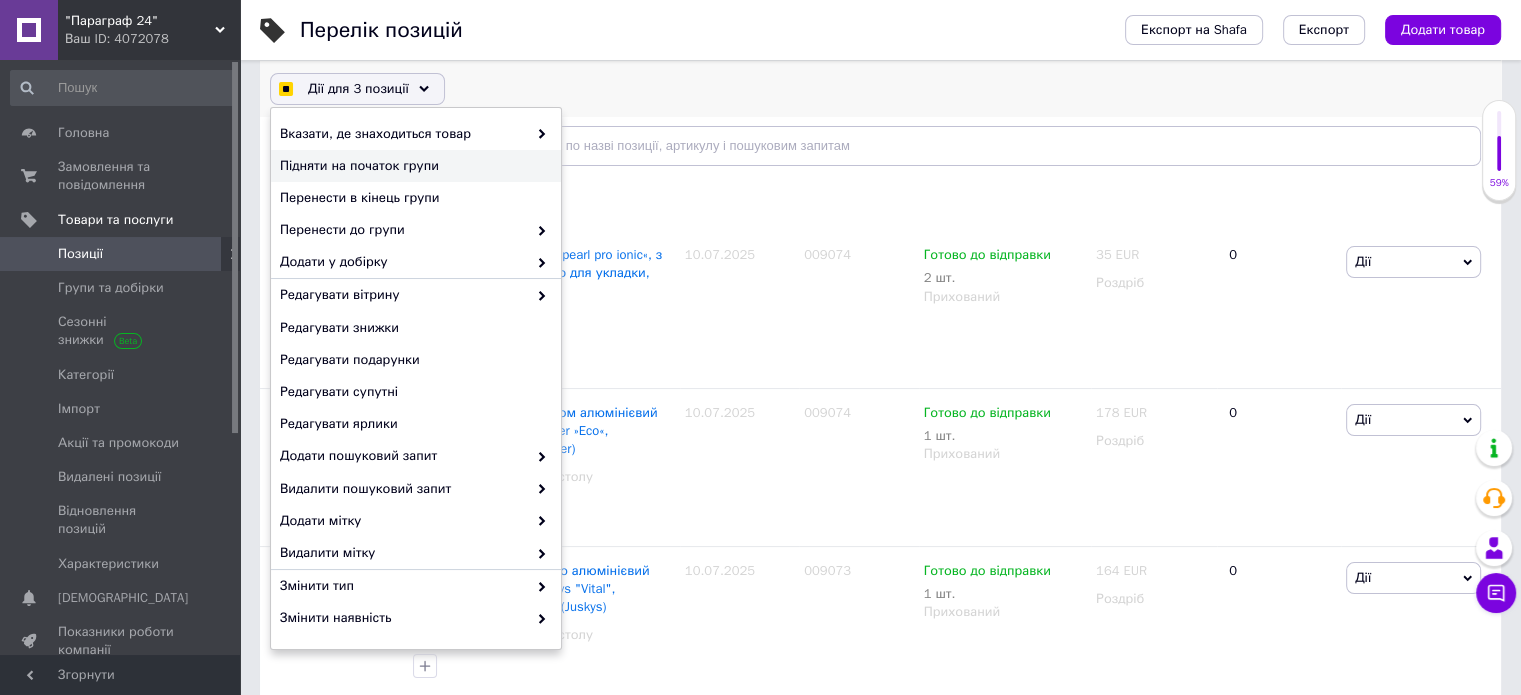 checkbox on "true" 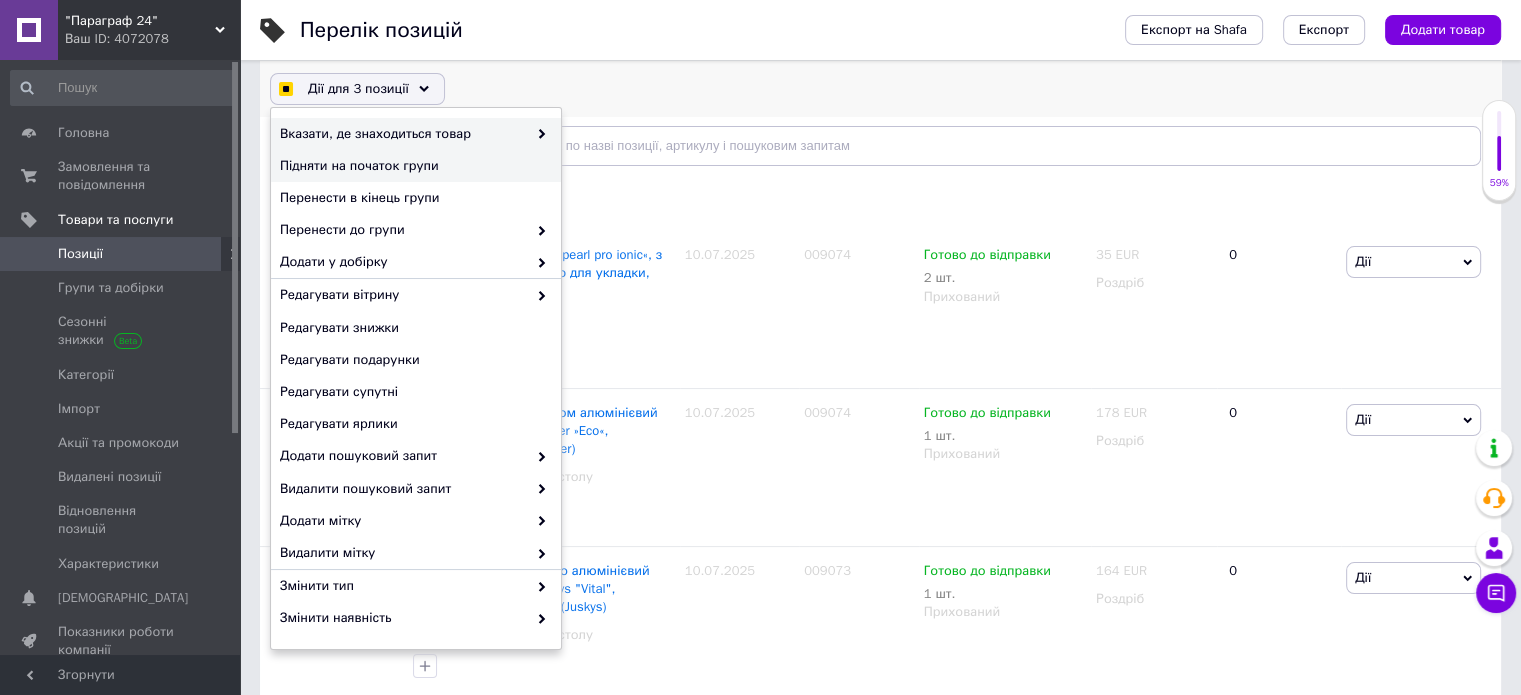 checkbox on "true" 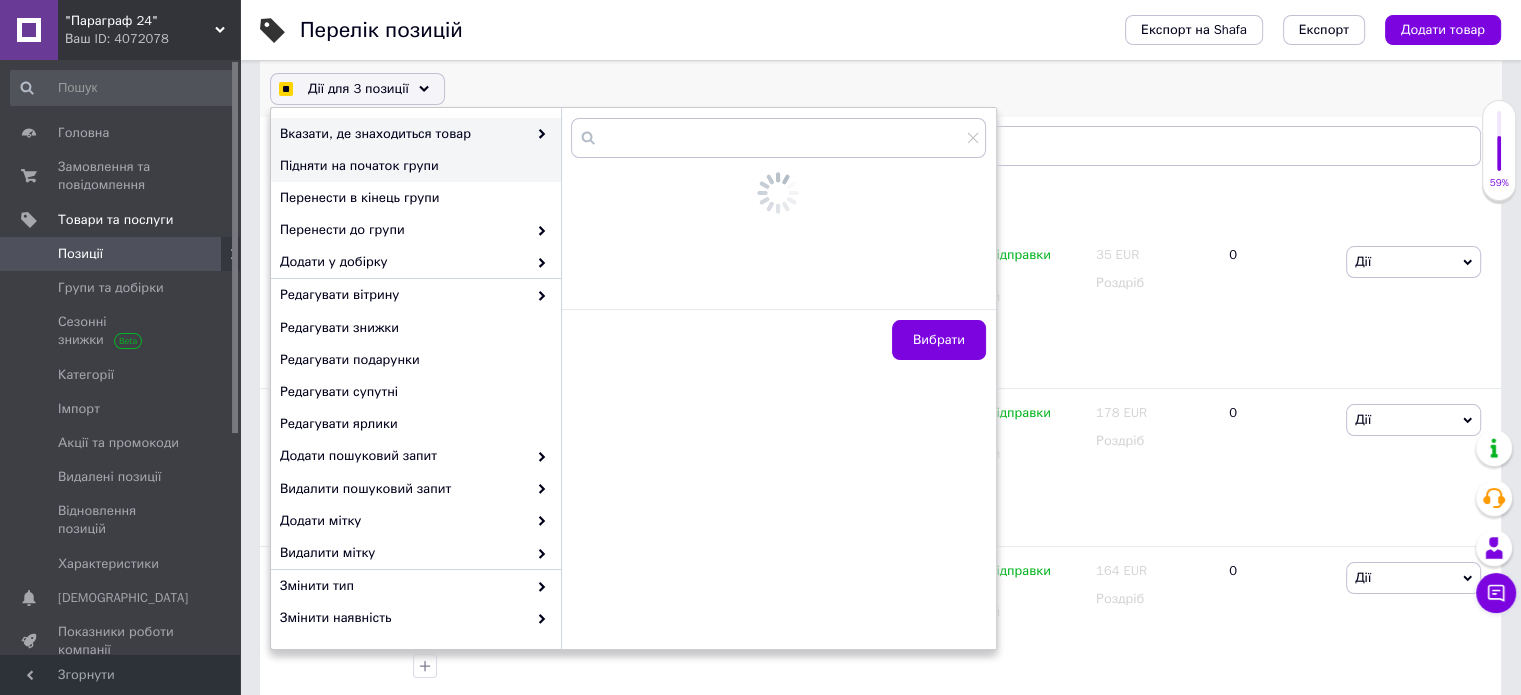 checkbox on "true" 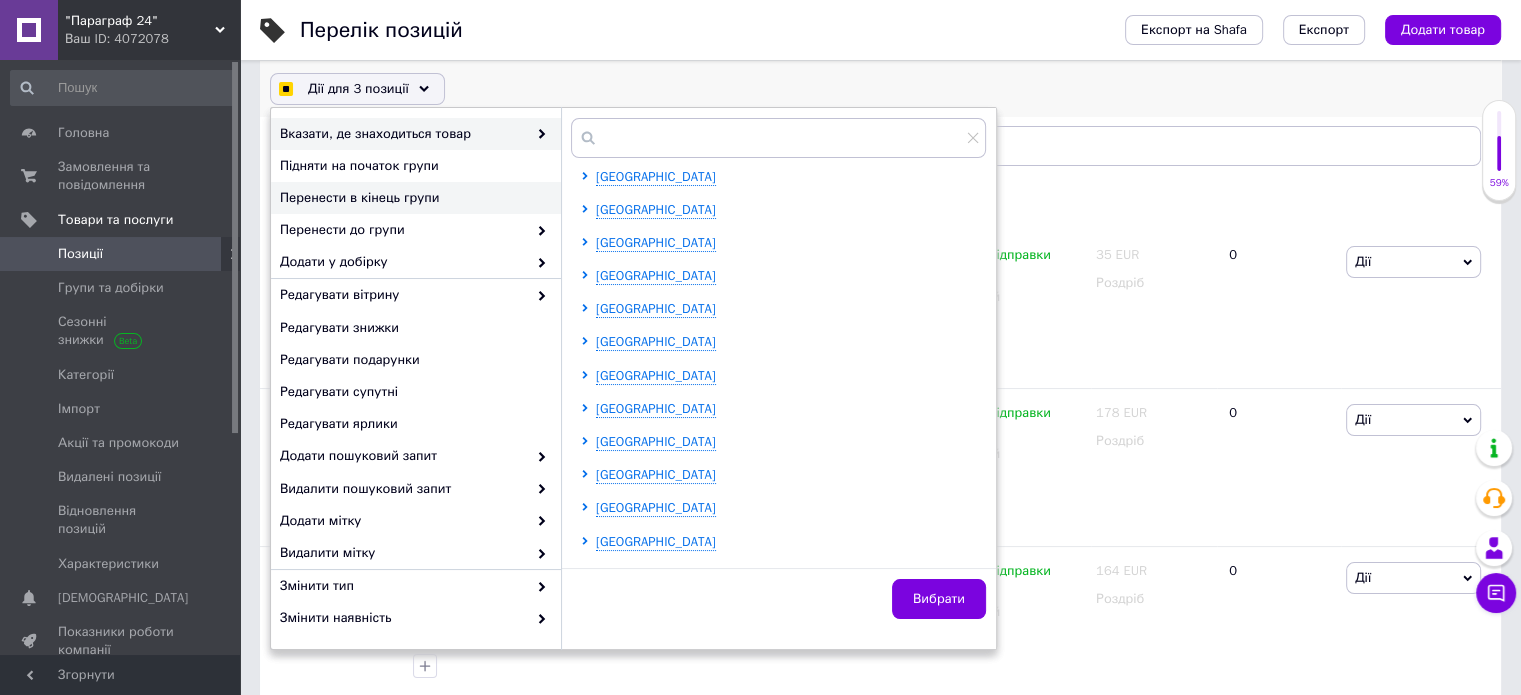 checkbox on "true" 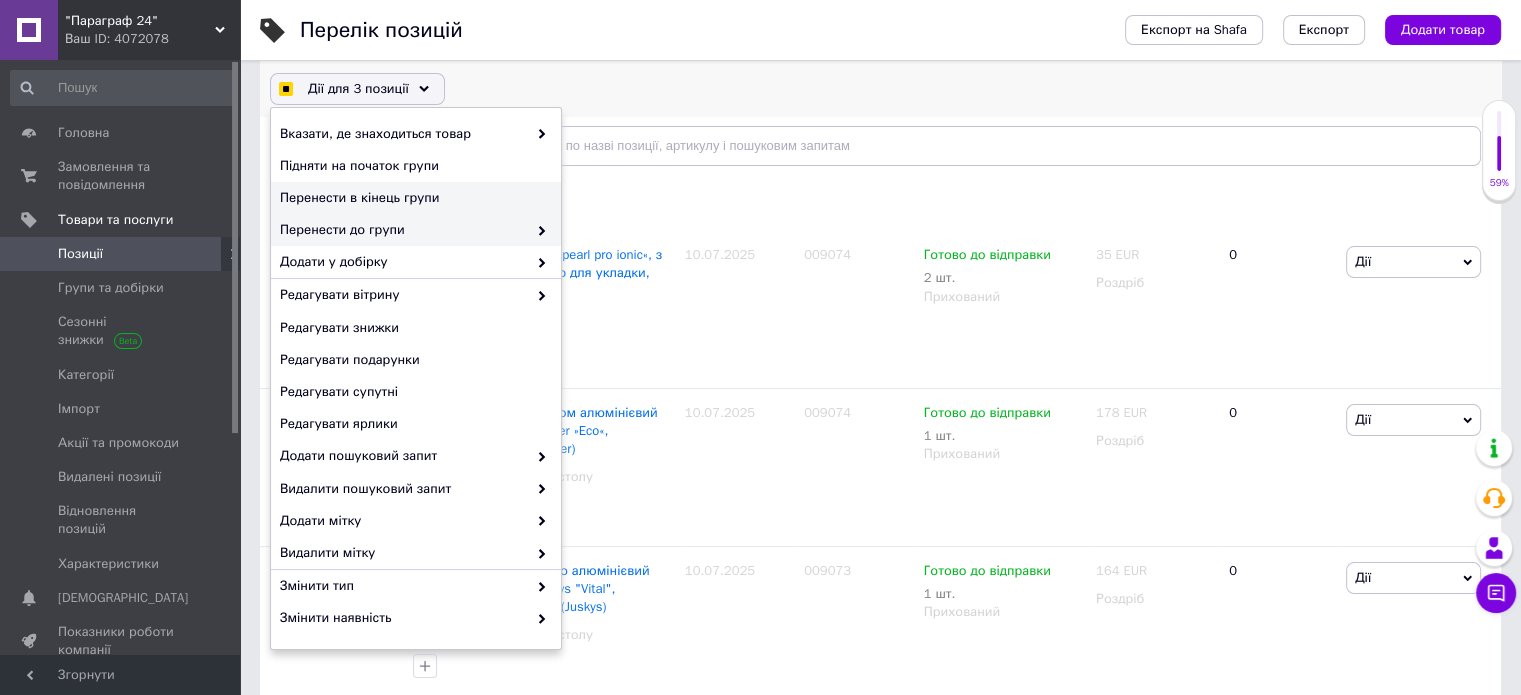checkbox on "true" 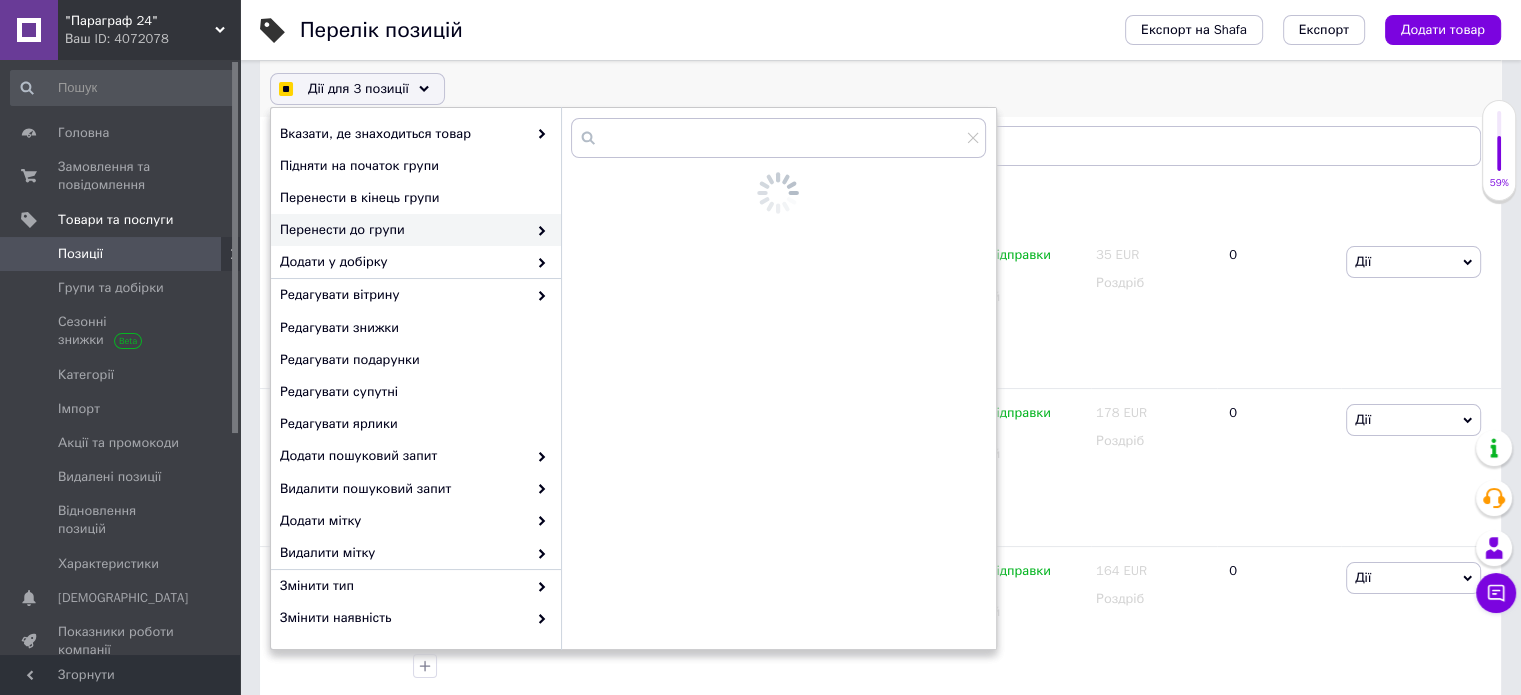 checkbox on "true" 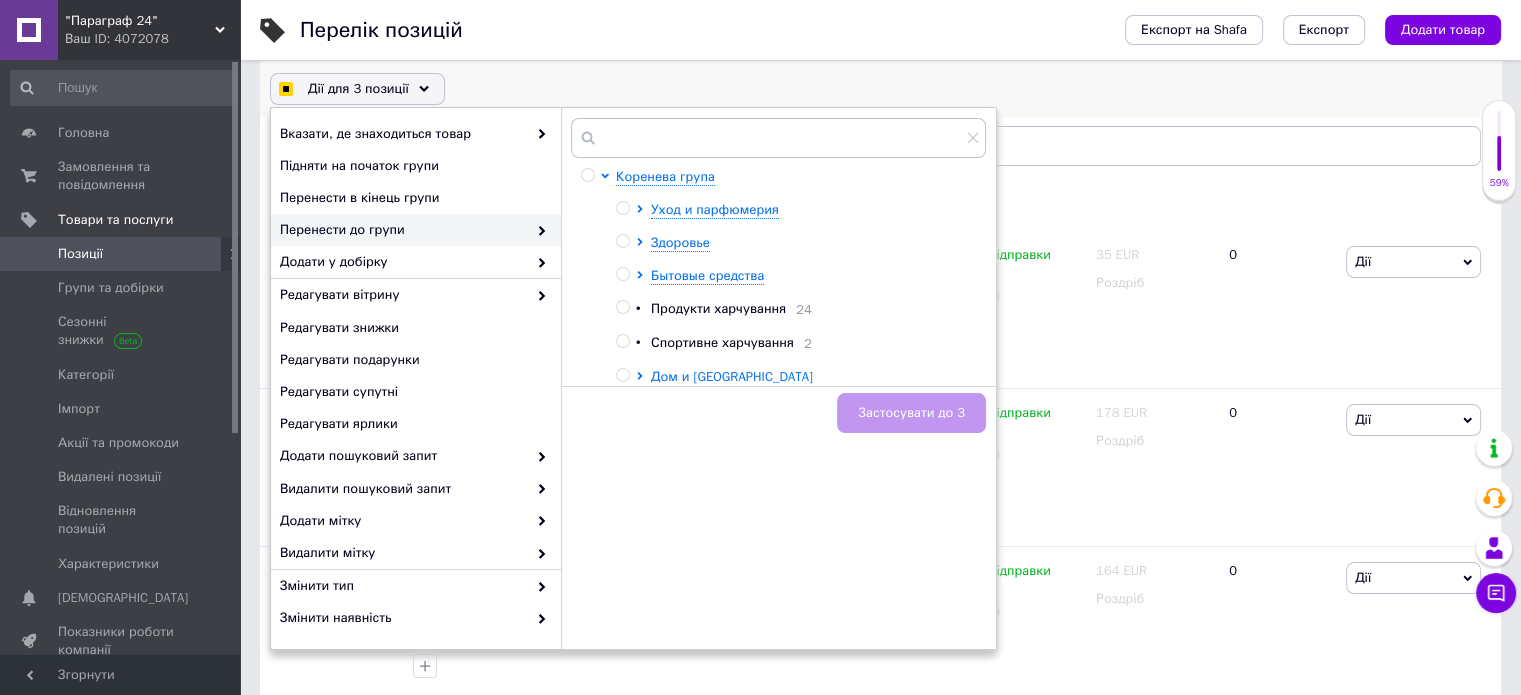 checkbox on "true" 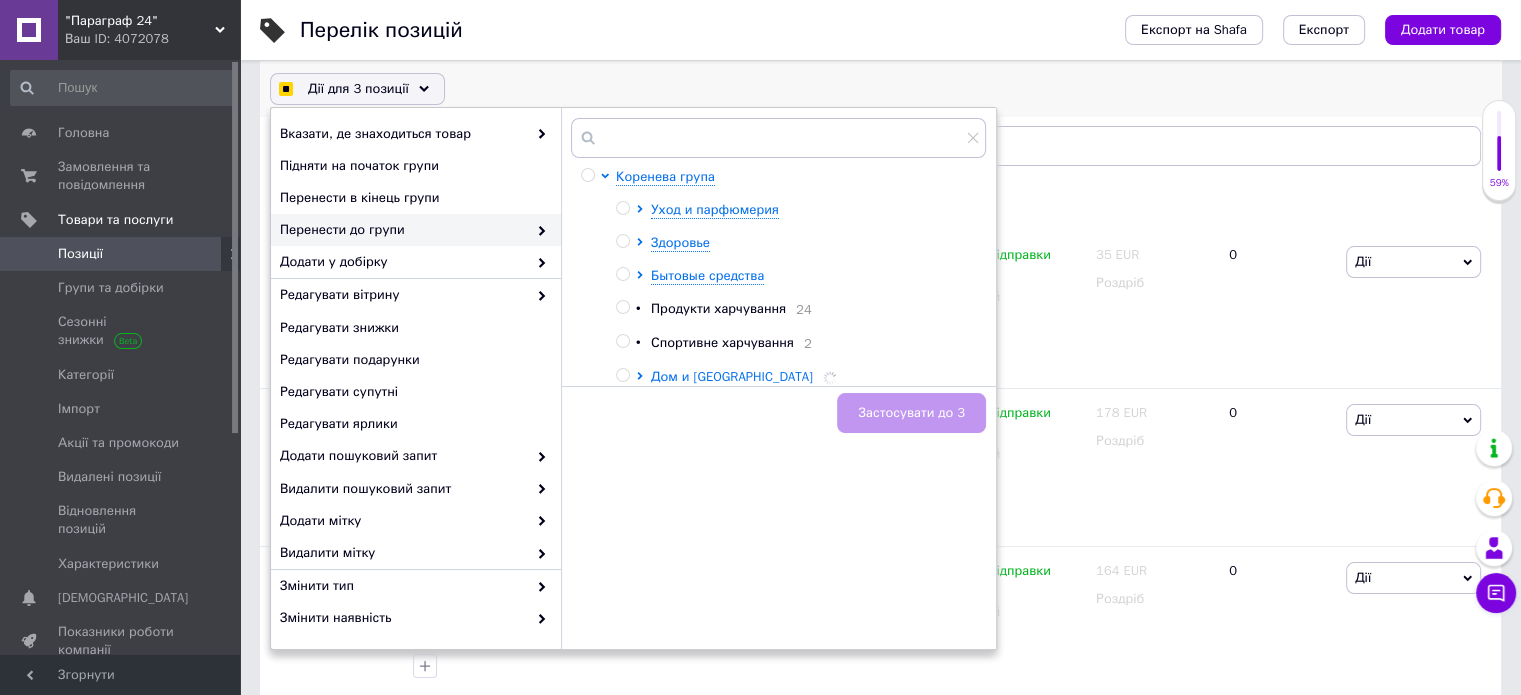 checkbox on "true" 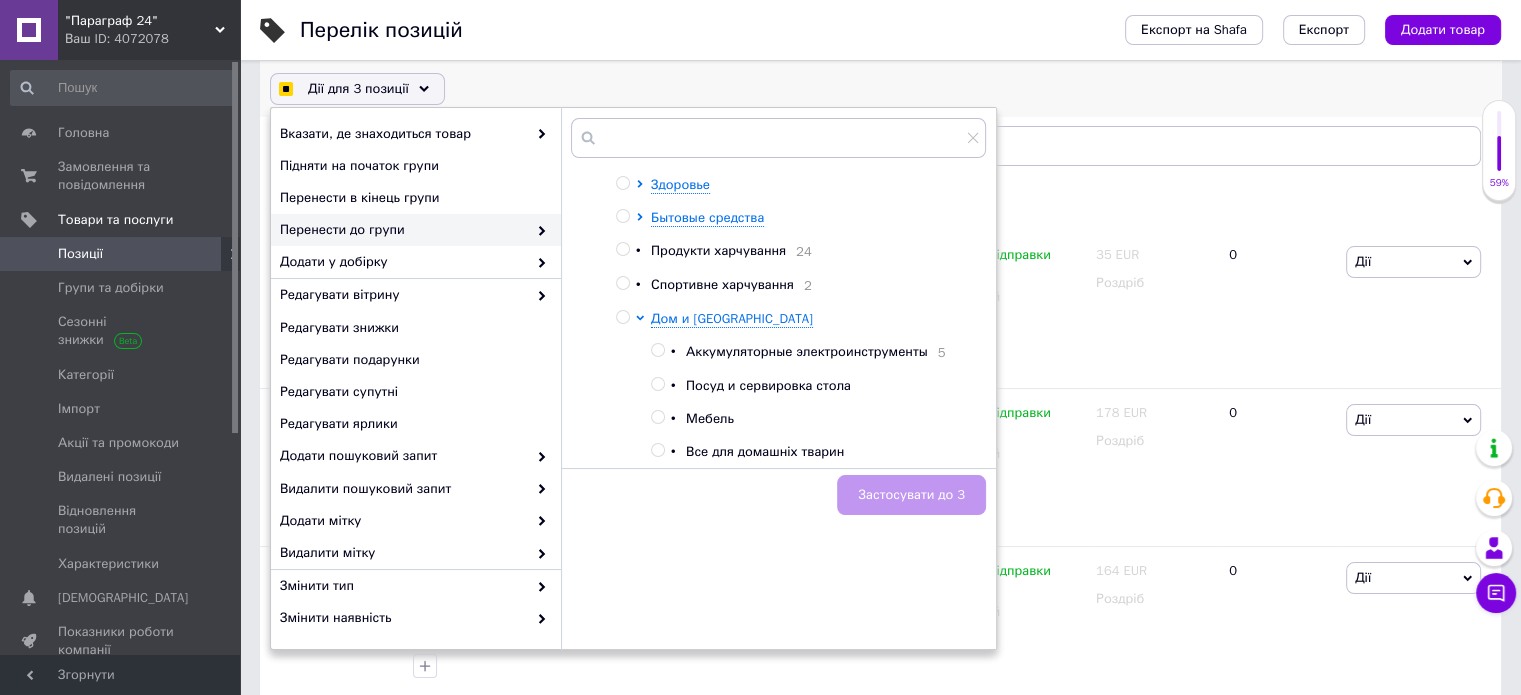 scroll, scrollTop: 89, scrollLeft: 0, axis: vertical 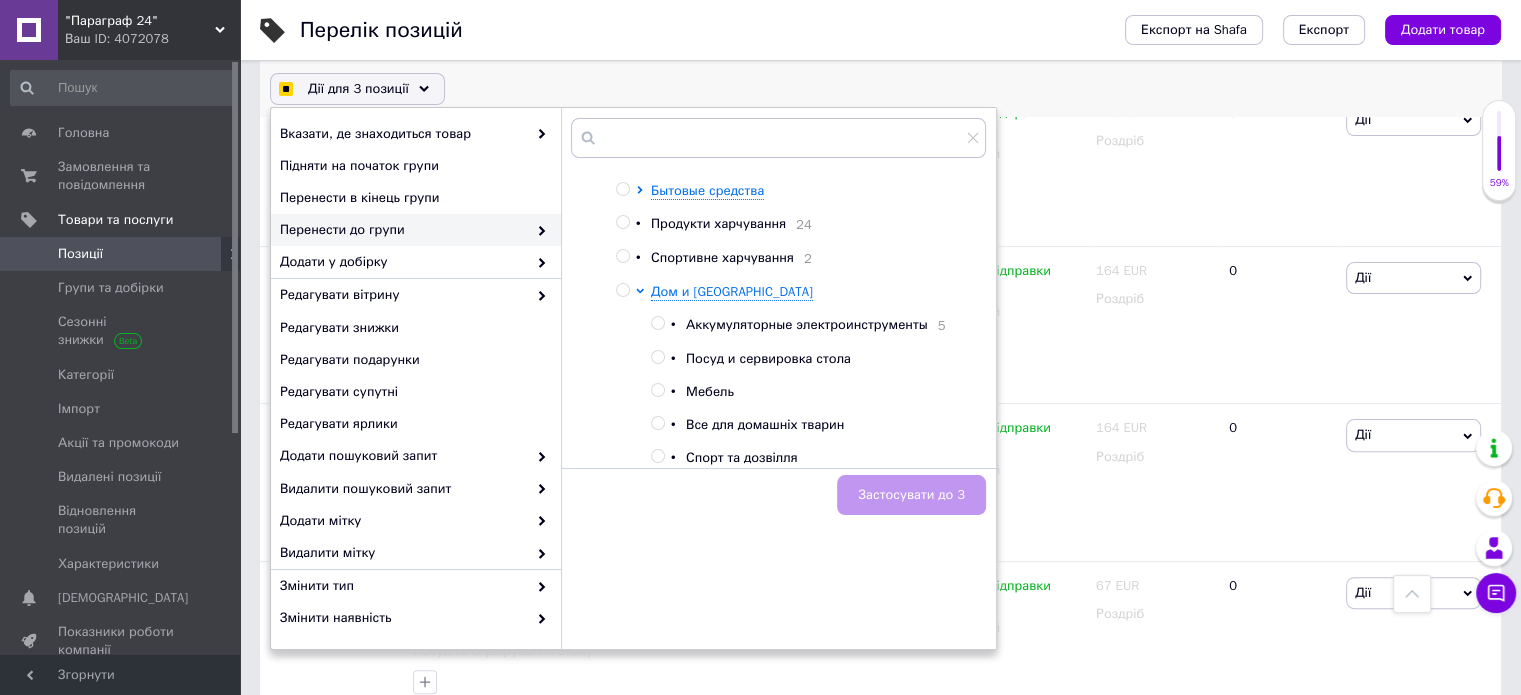 checkbox on "true" 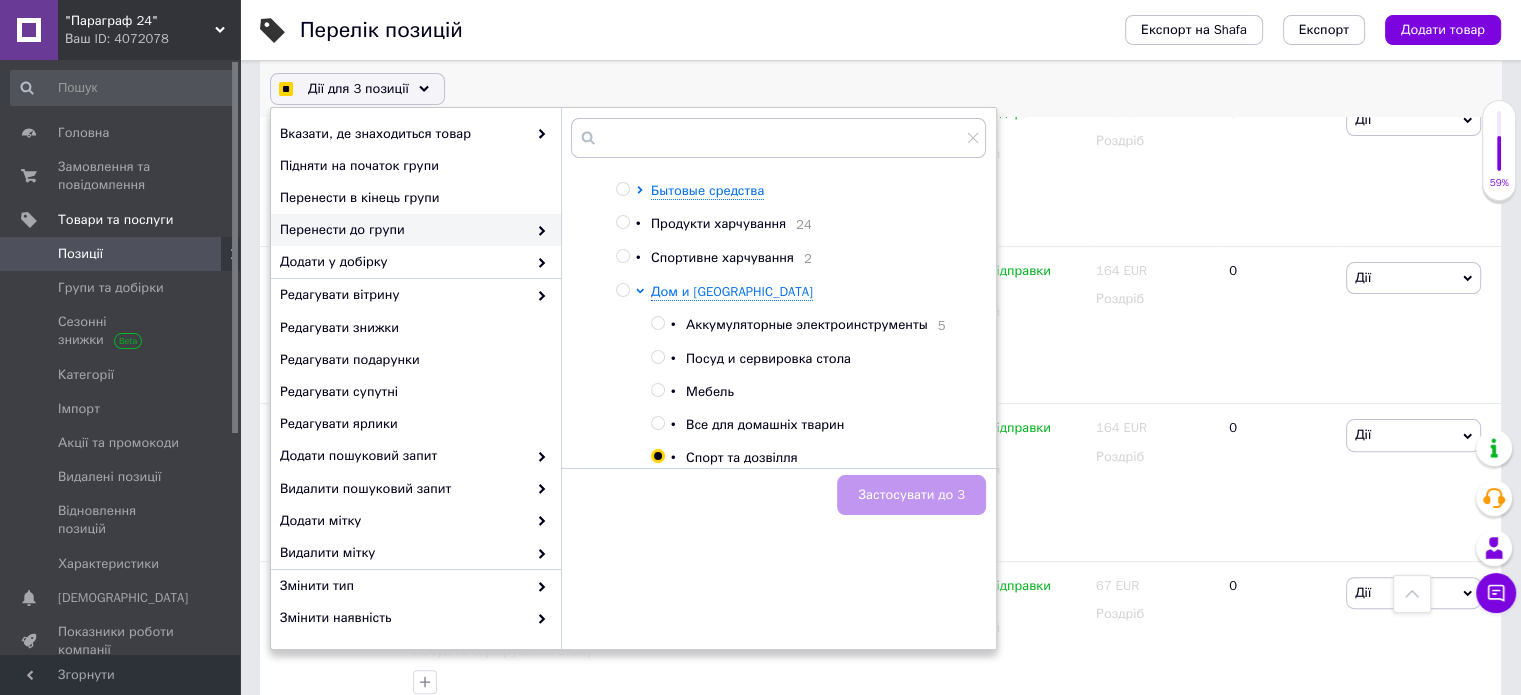 radio on "true" 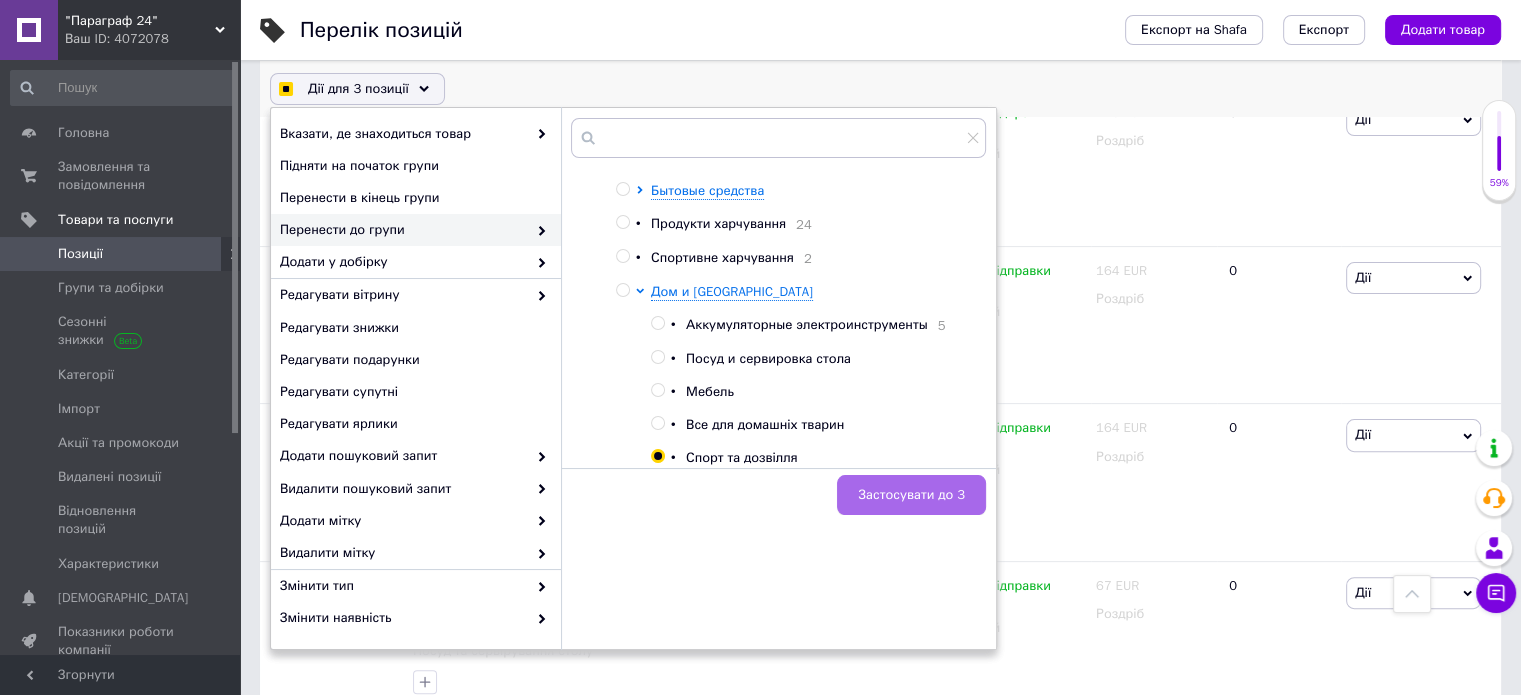 checkbox on "true" 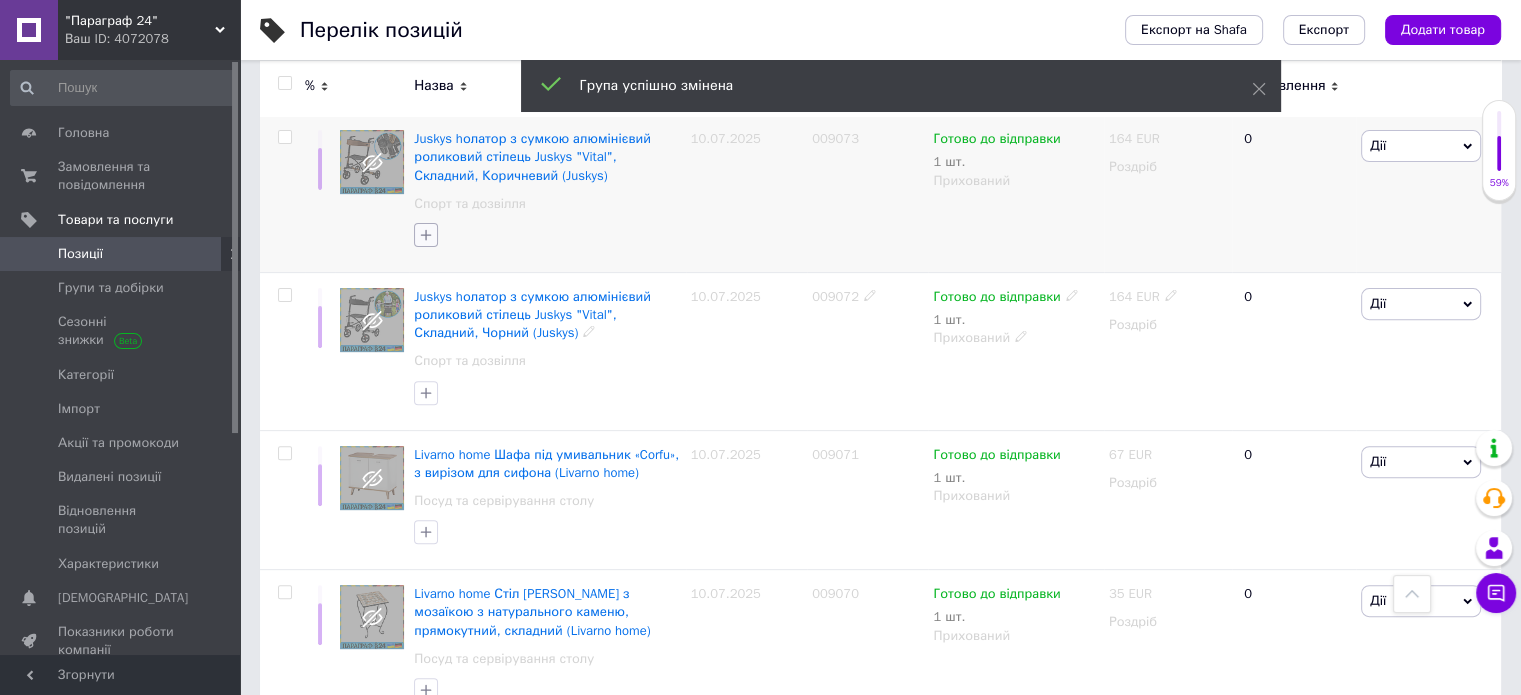 scroll, scrollTop: 800, scrollLeft: 0, axis: vertical 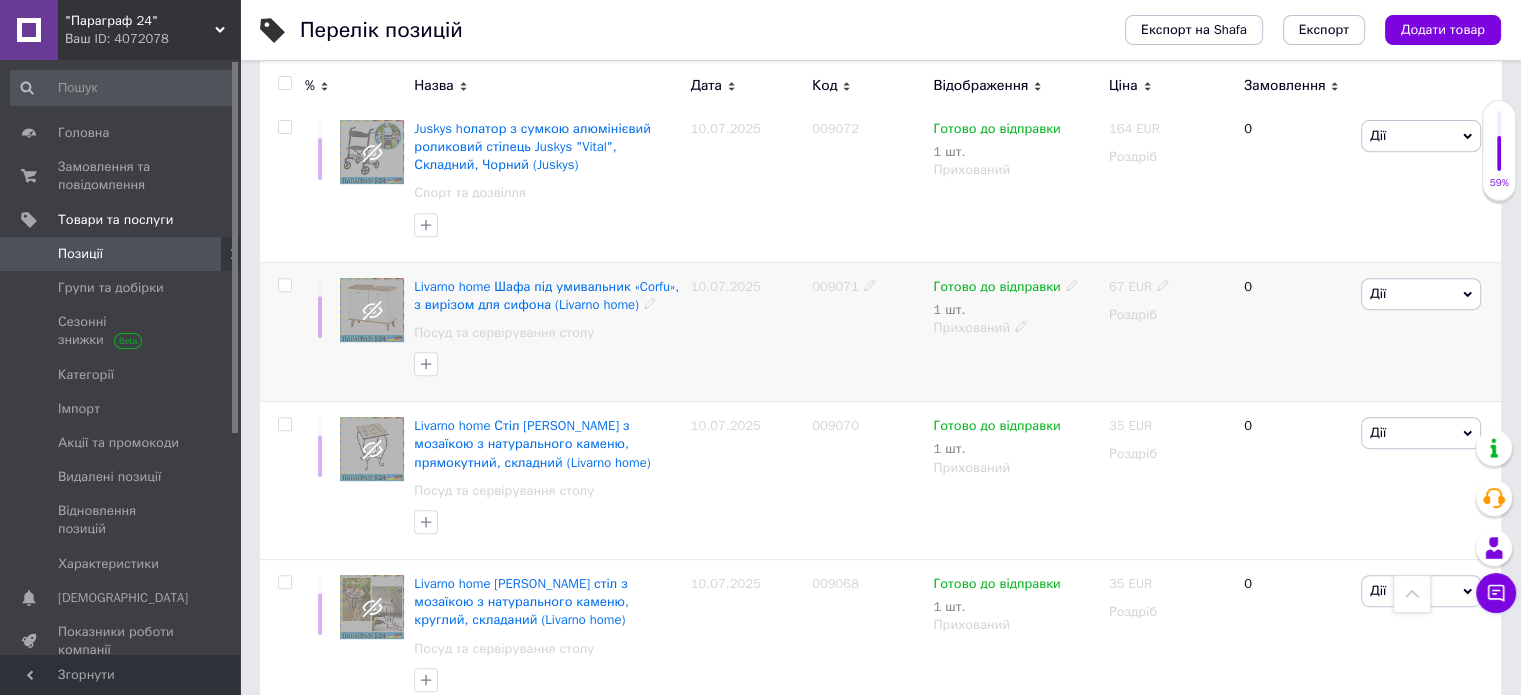 click at bounding box center [284, 285] 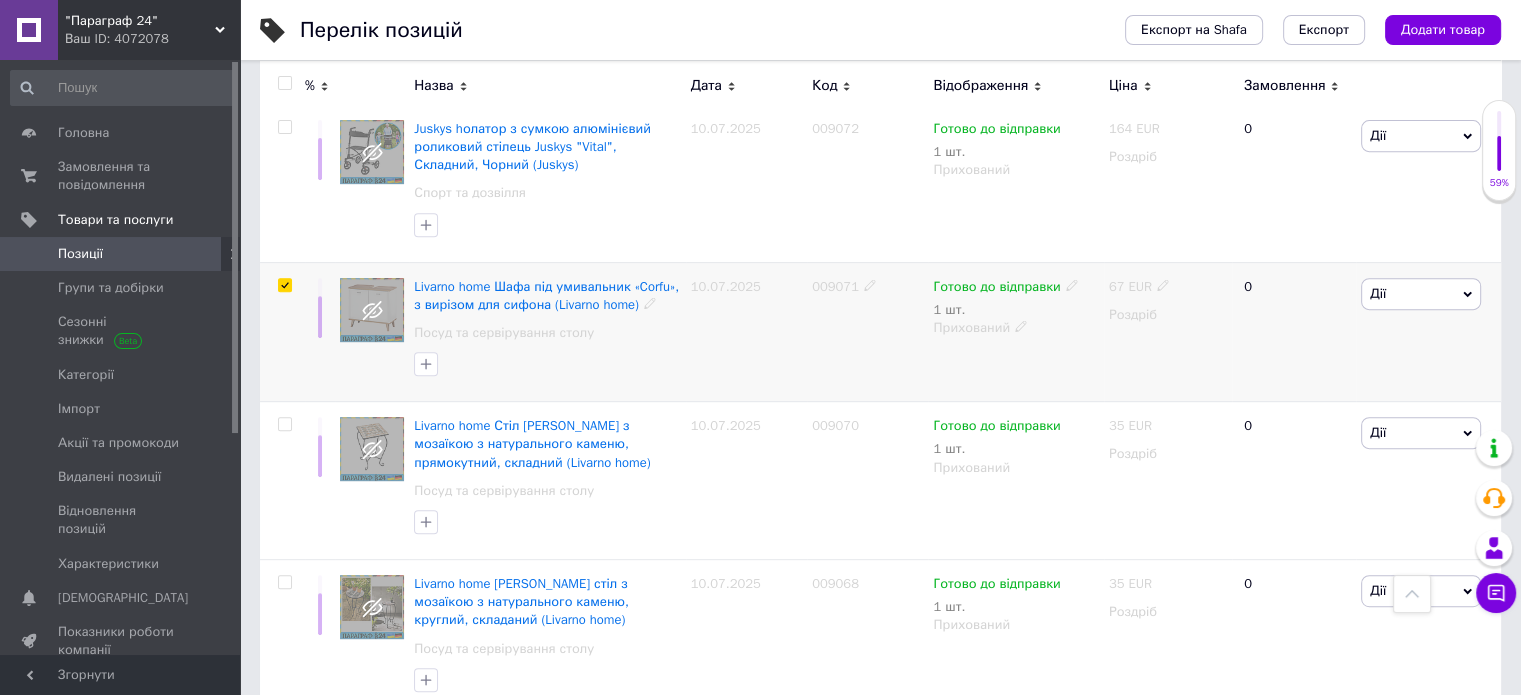 checkbox on "true" 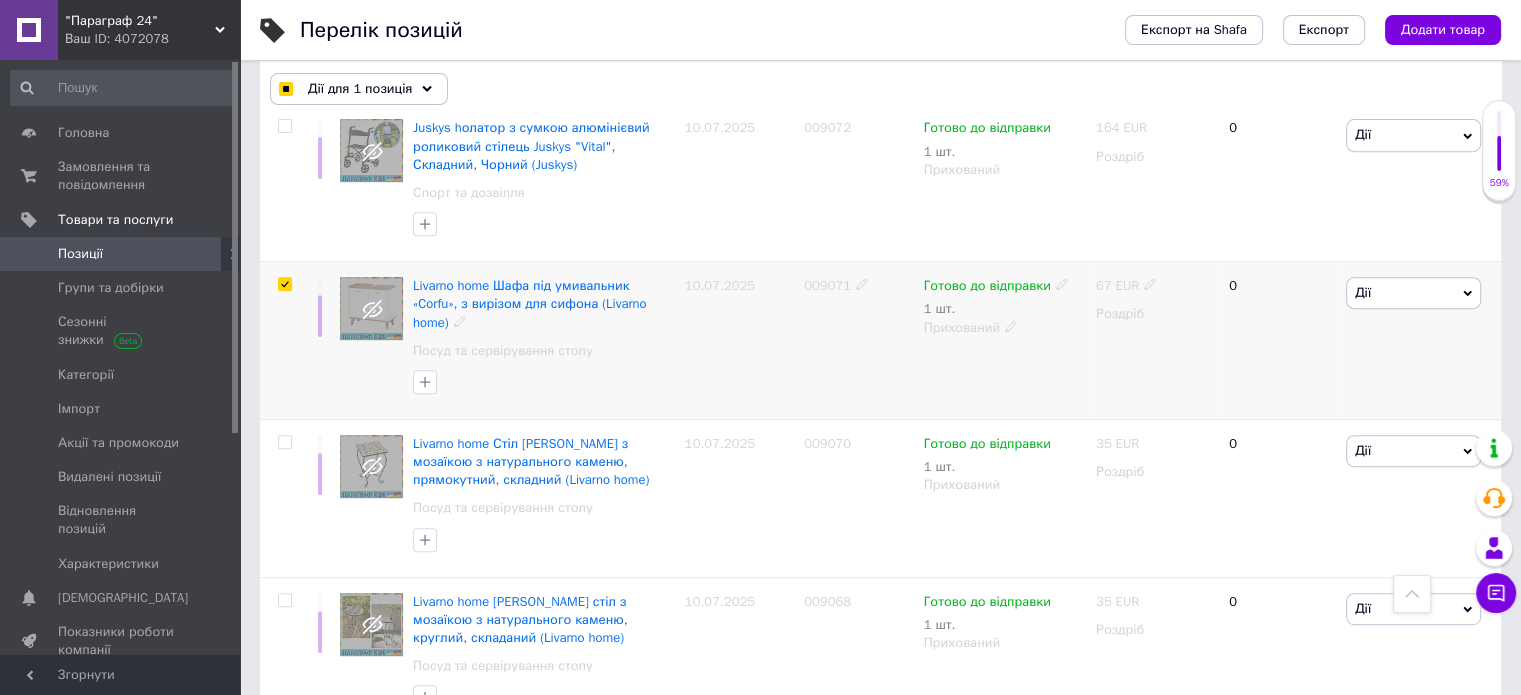 scroll, scrollTop: 799, scrollLeft: 0, axis: vertical 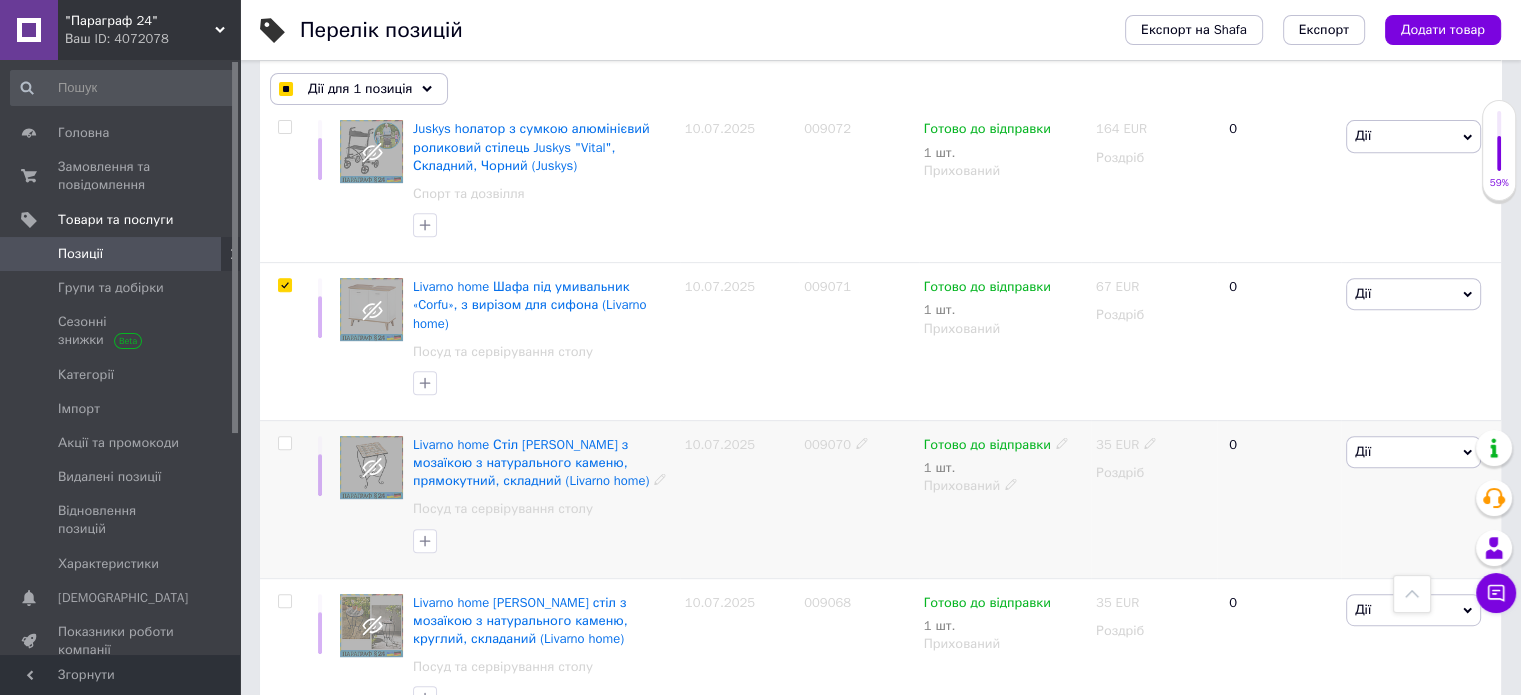 click at bounding box center [284, 443] 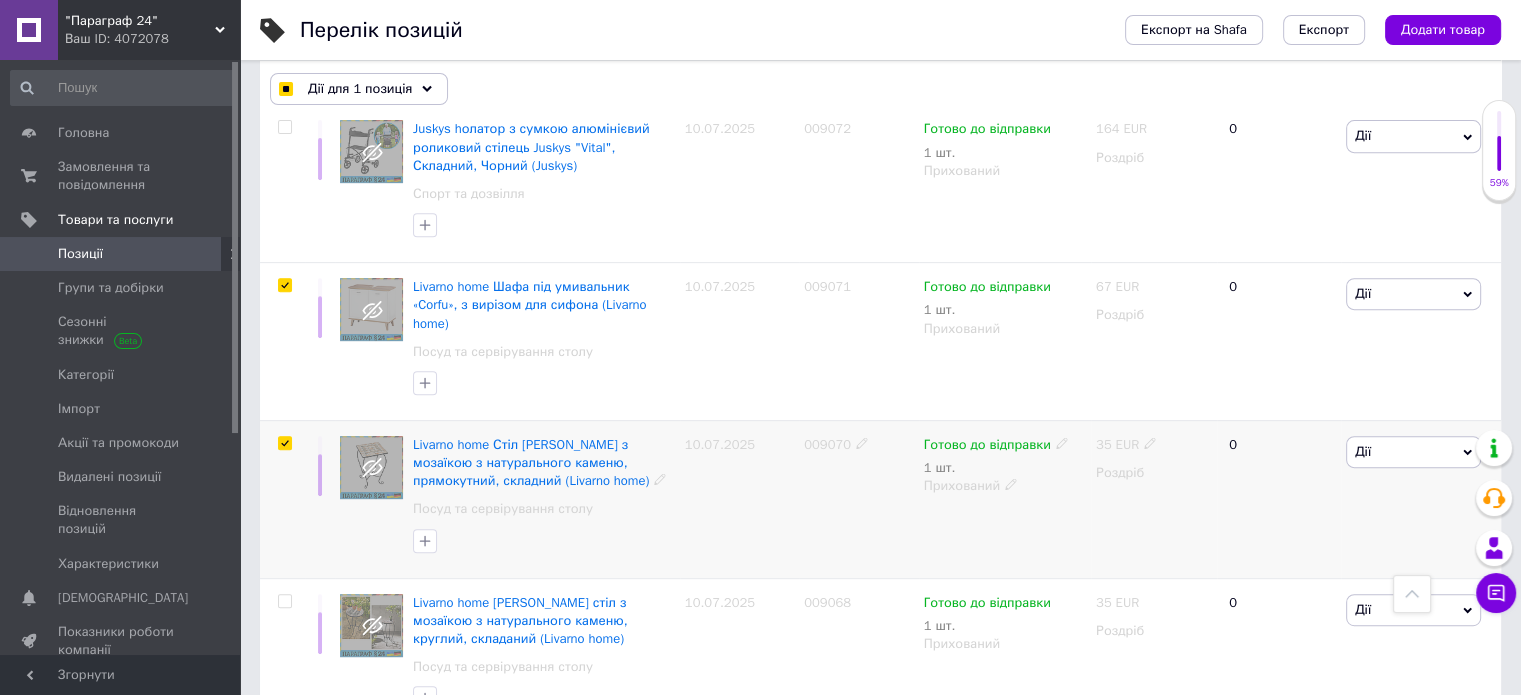 checkbox on "true" 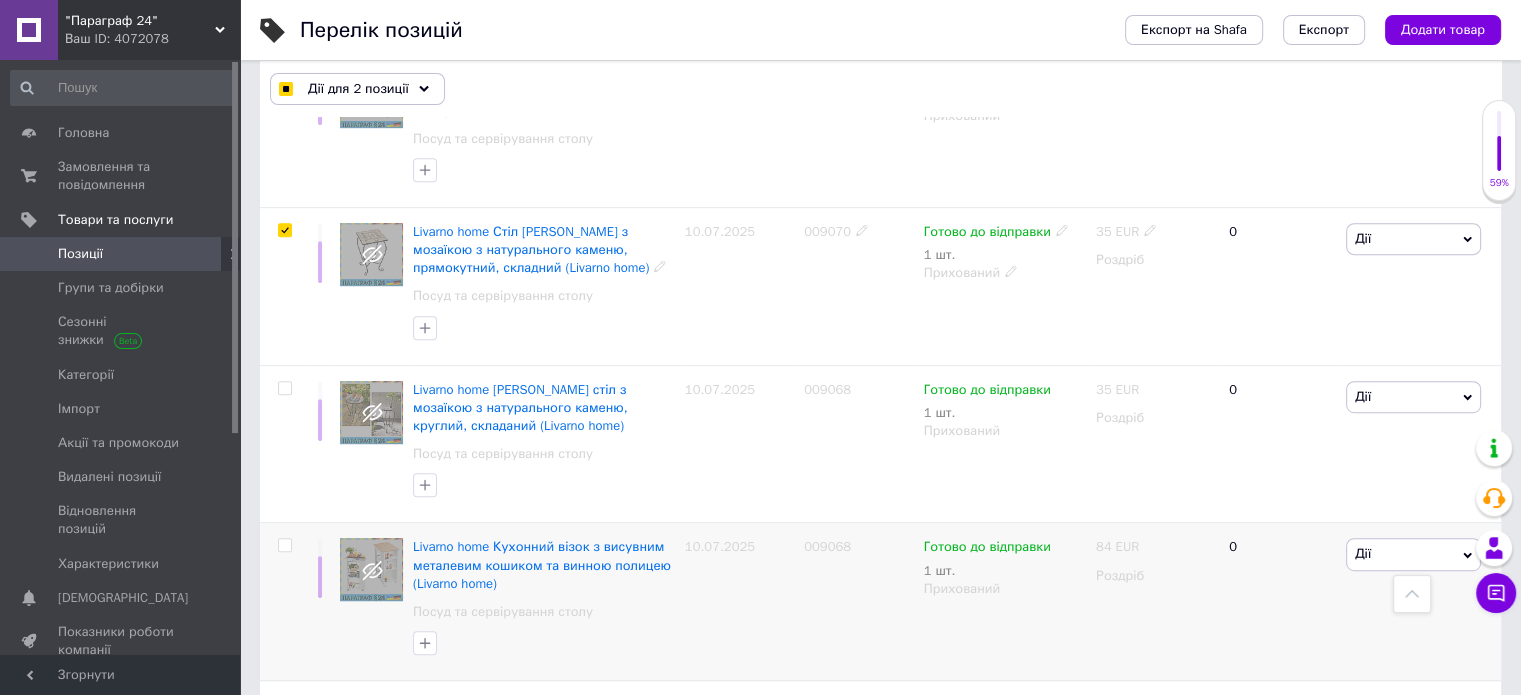 scroll, scrollTop: 1099, scrollLeft: 0, axis: vertical 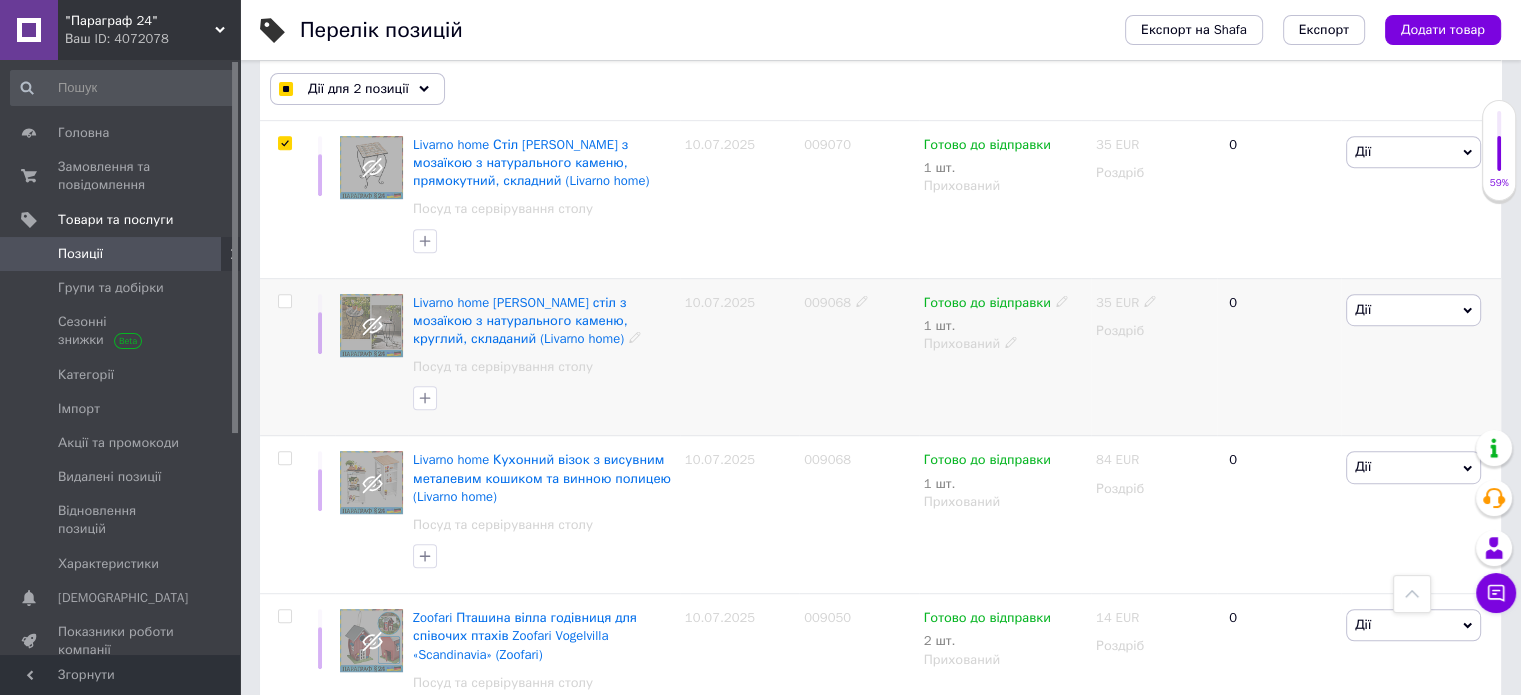 click at bounding box center (284, 301) 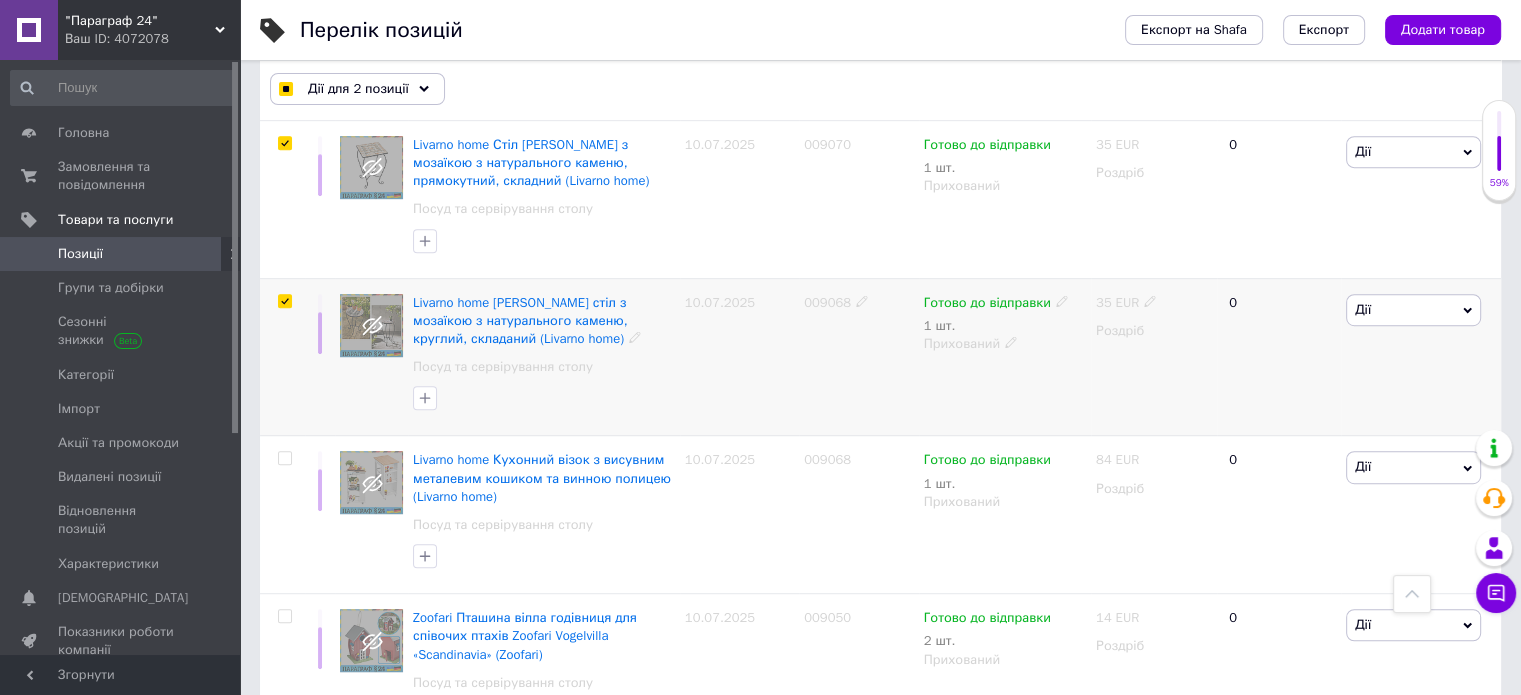 checkbox on "true" 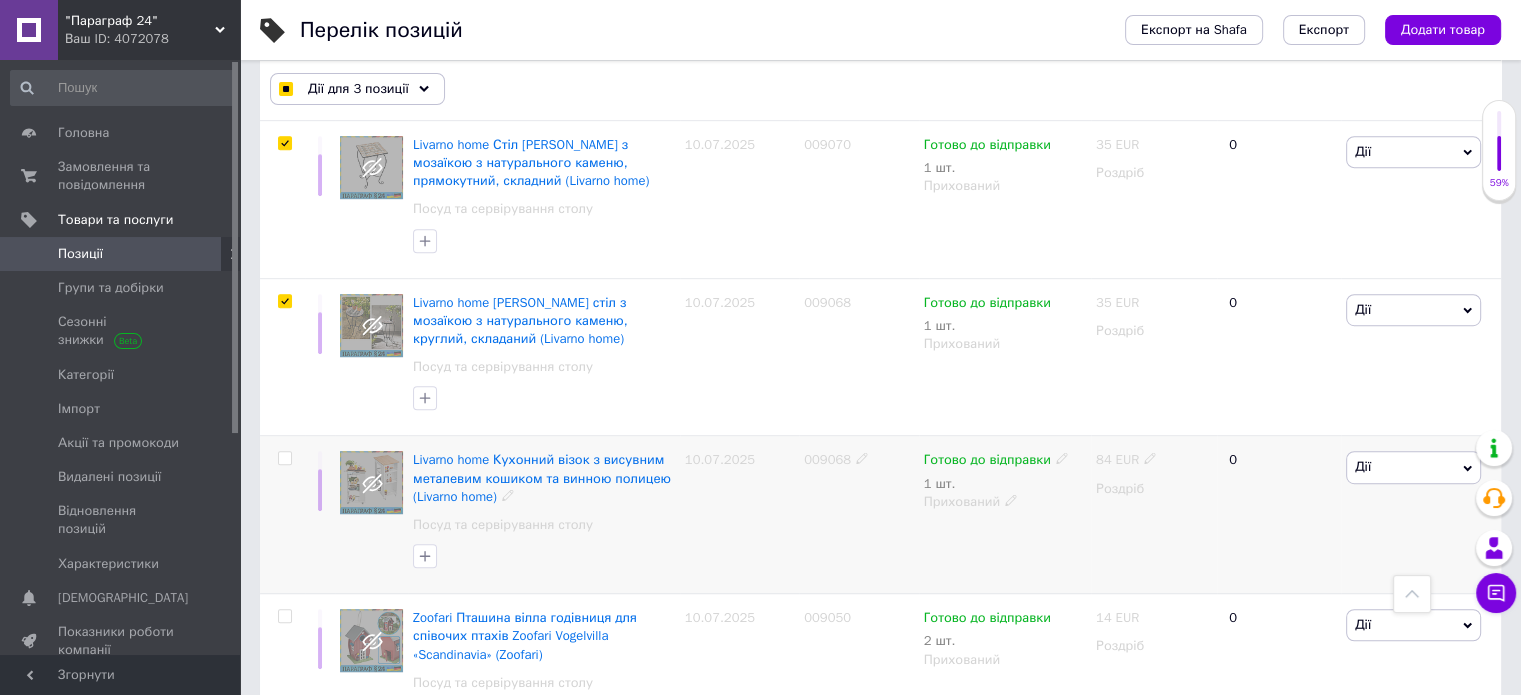 click at bounding box center [284, 458] 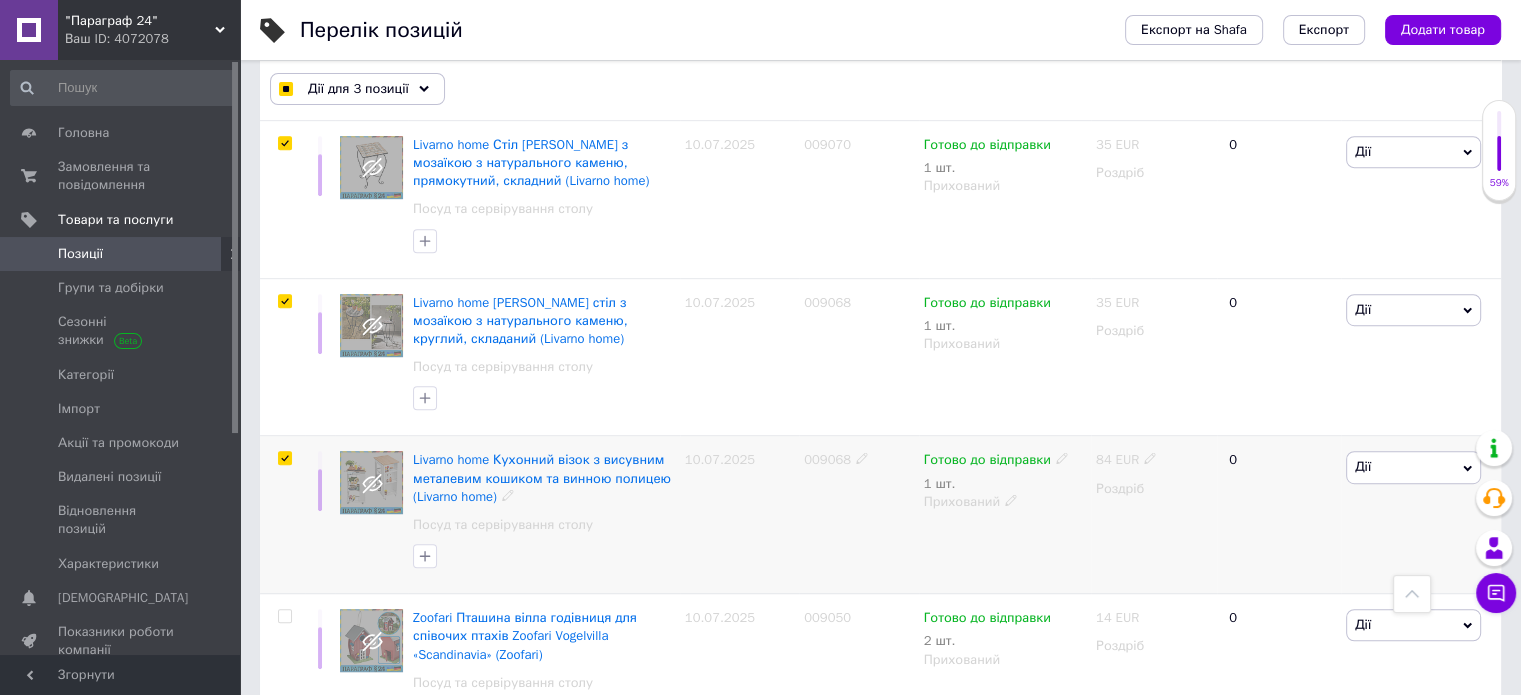 checkbox on "true" 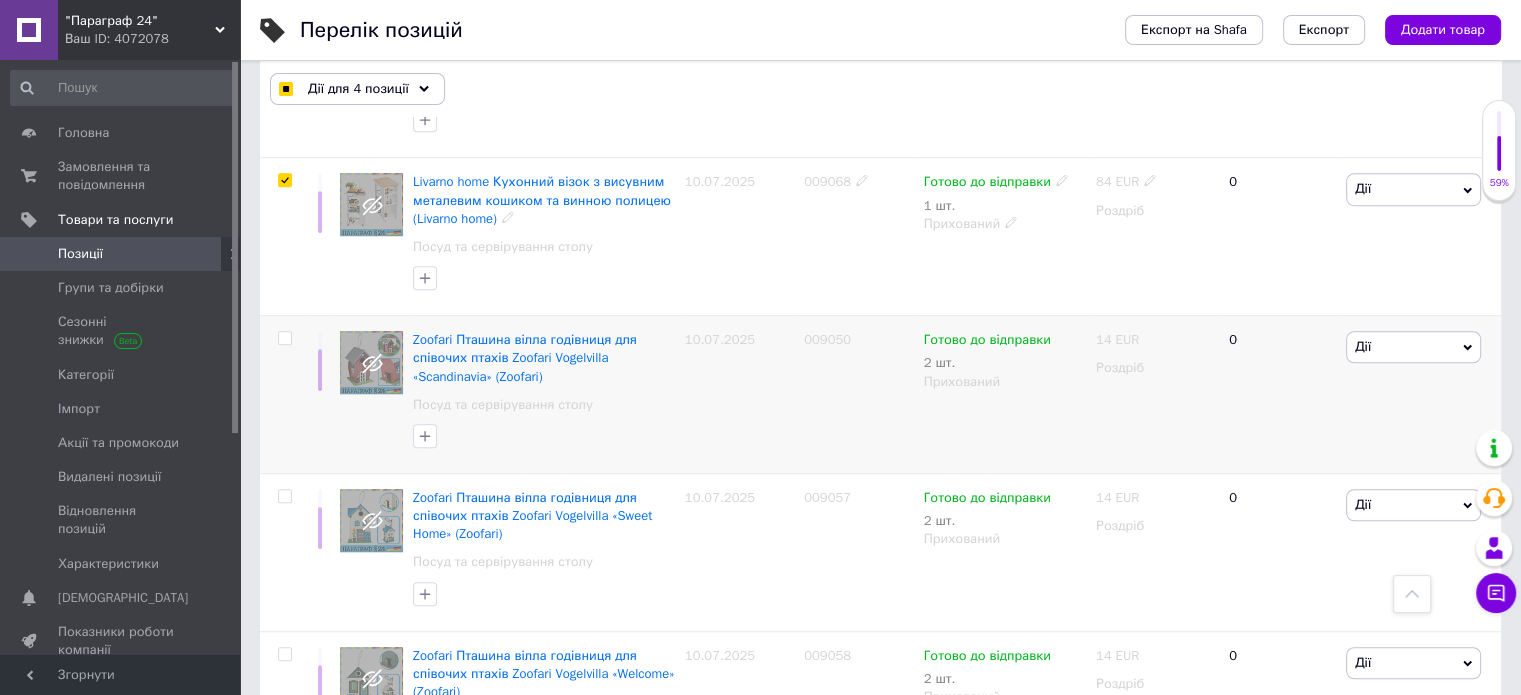 scroll, scrollTop: 1399, scrollLeft: 0, axis: vertical 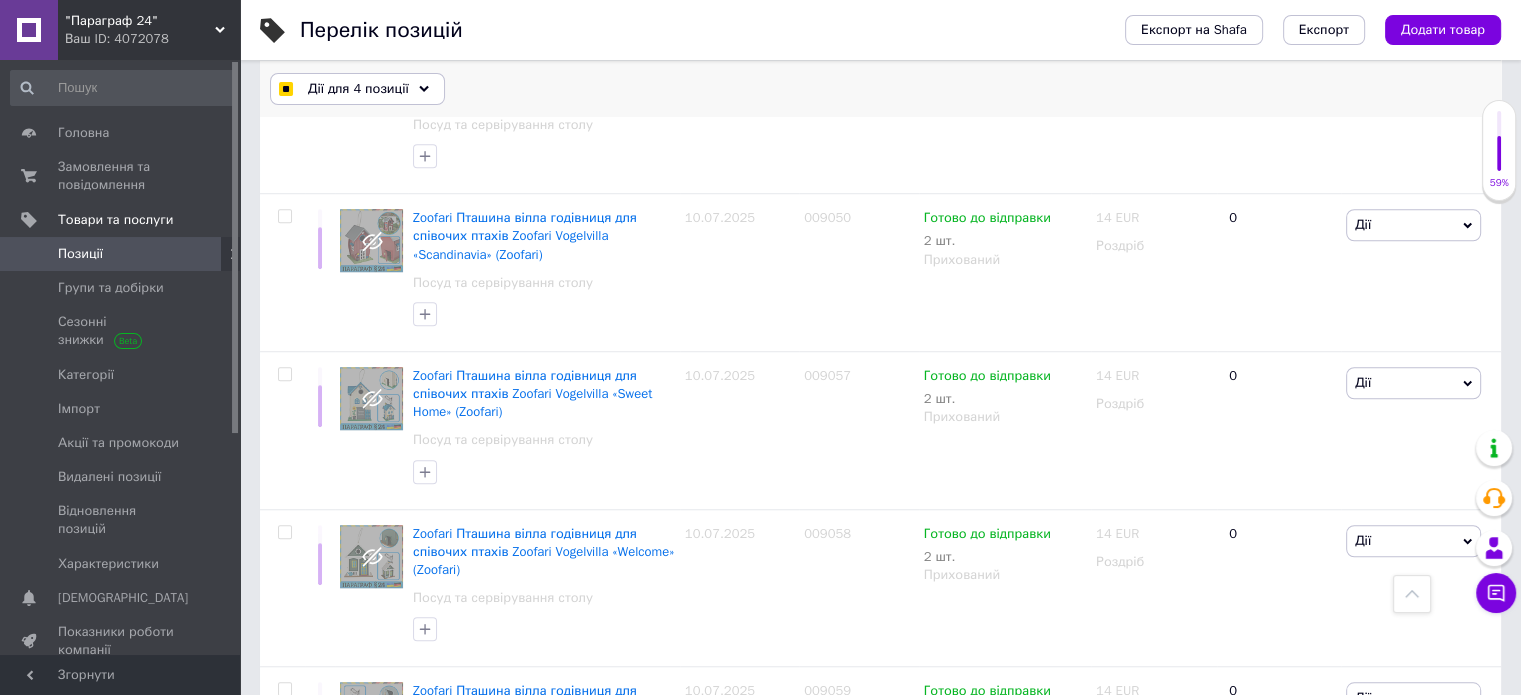 click on "Дії для 4 позиції" at bounding box center (358, 89) 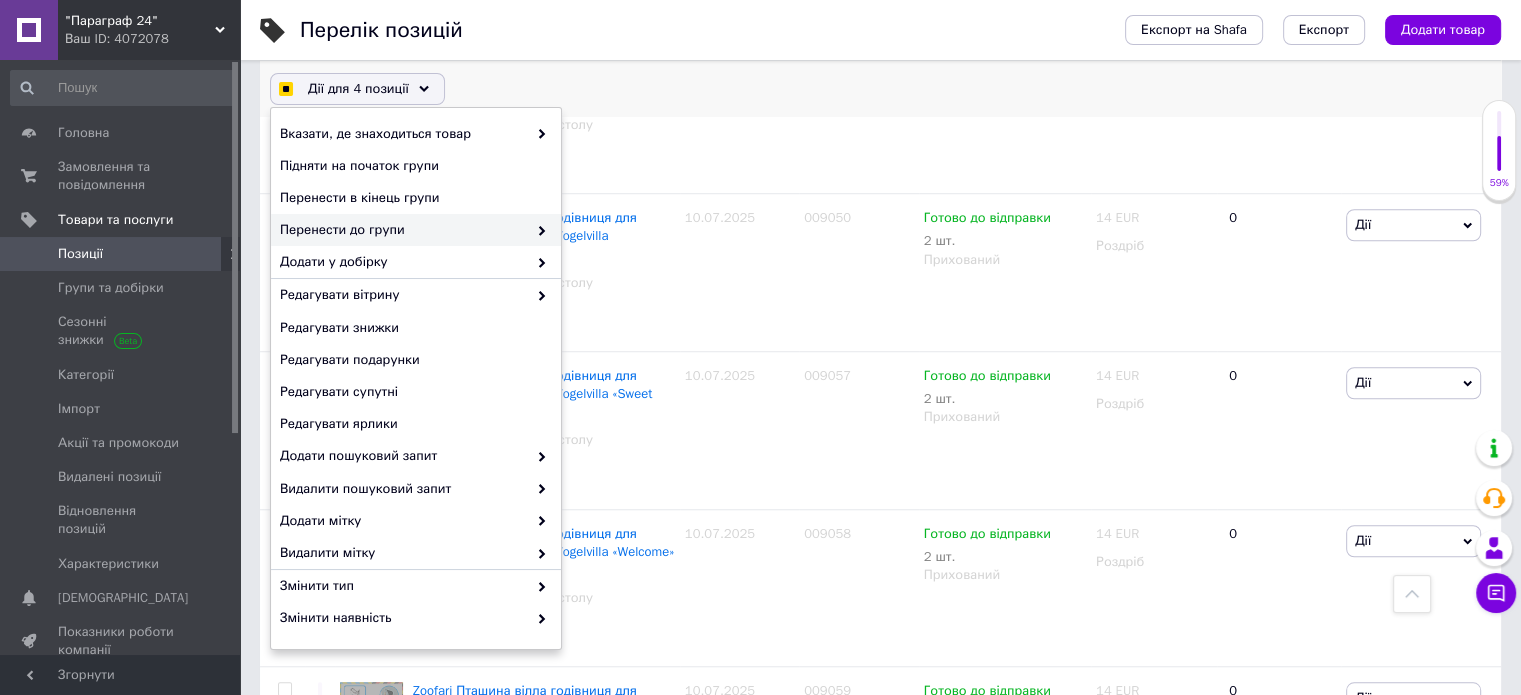 checkbox on "true" 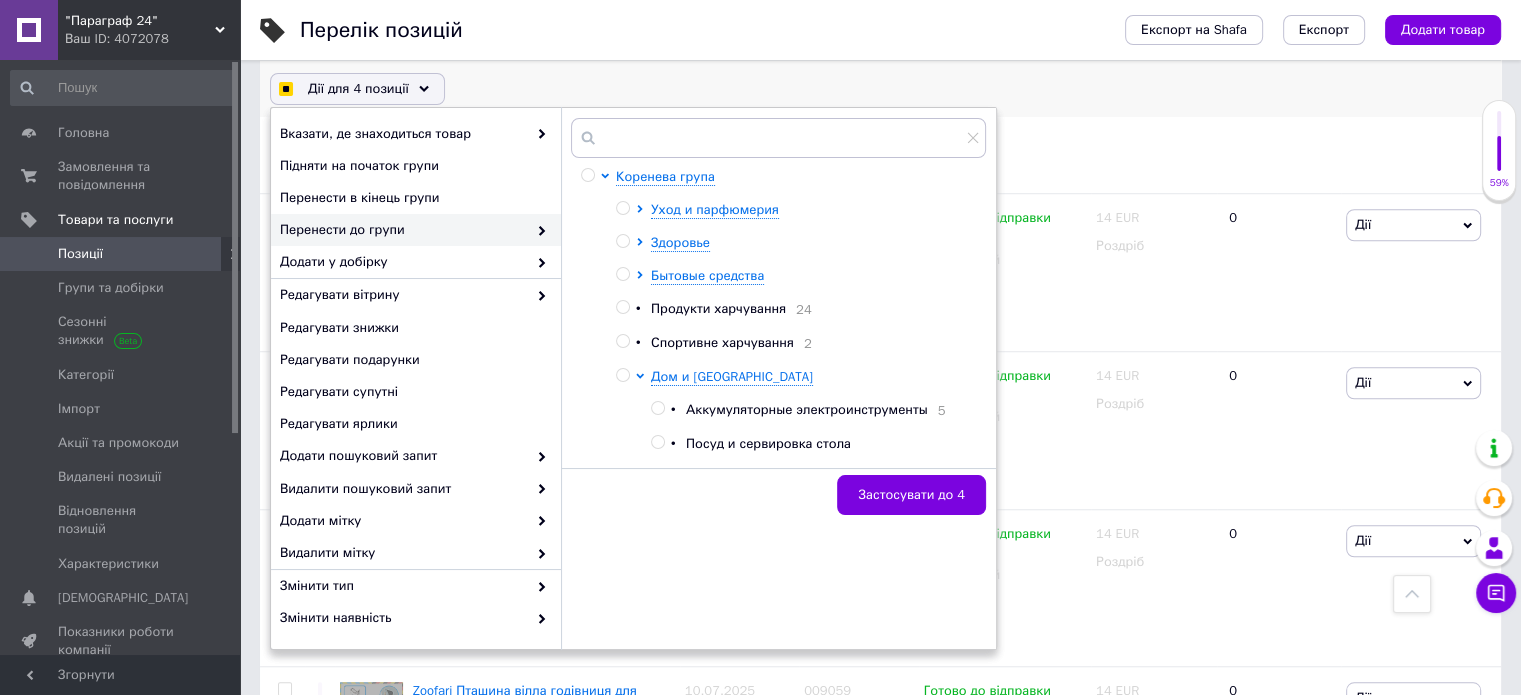 click on "Перенести до групи" at bounding box center (403, 230) 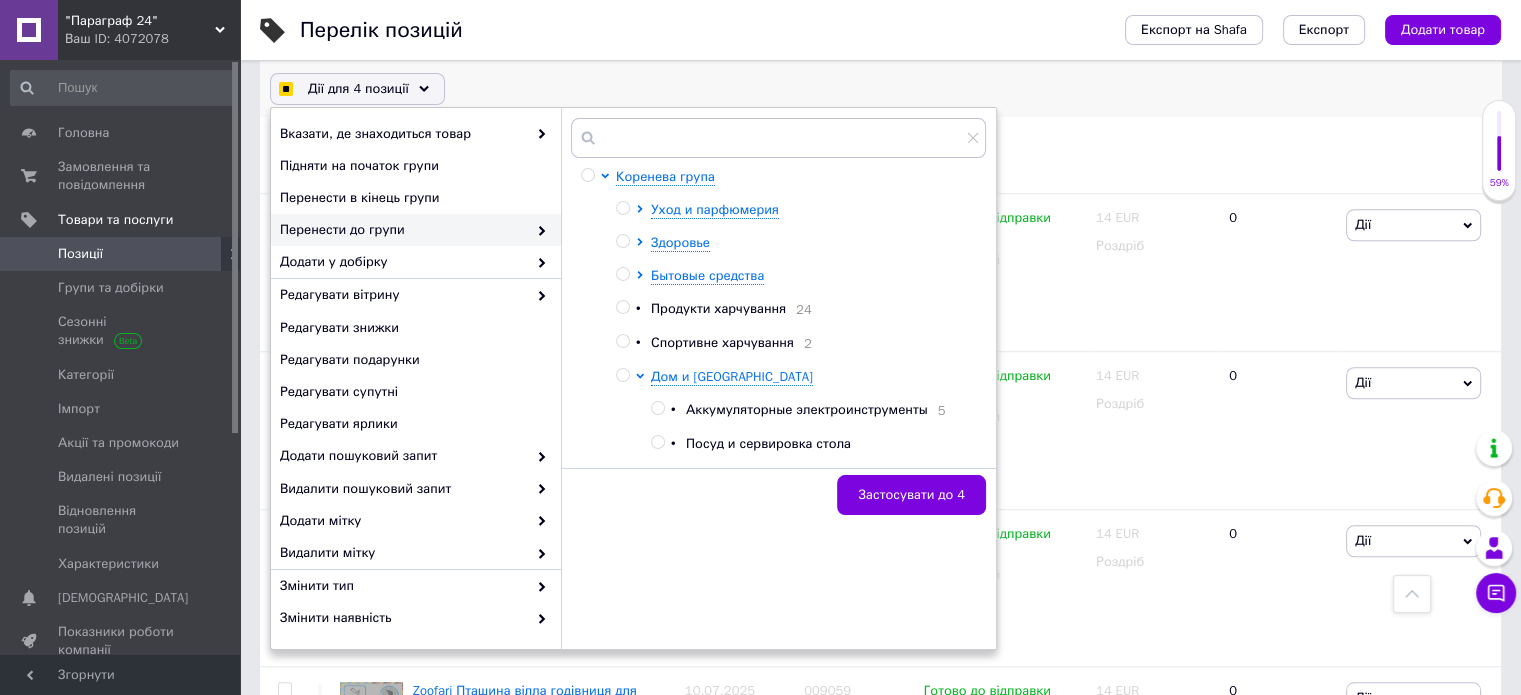 scroll, scrollTop: 89, scrollLeft: 0, axis: vertical 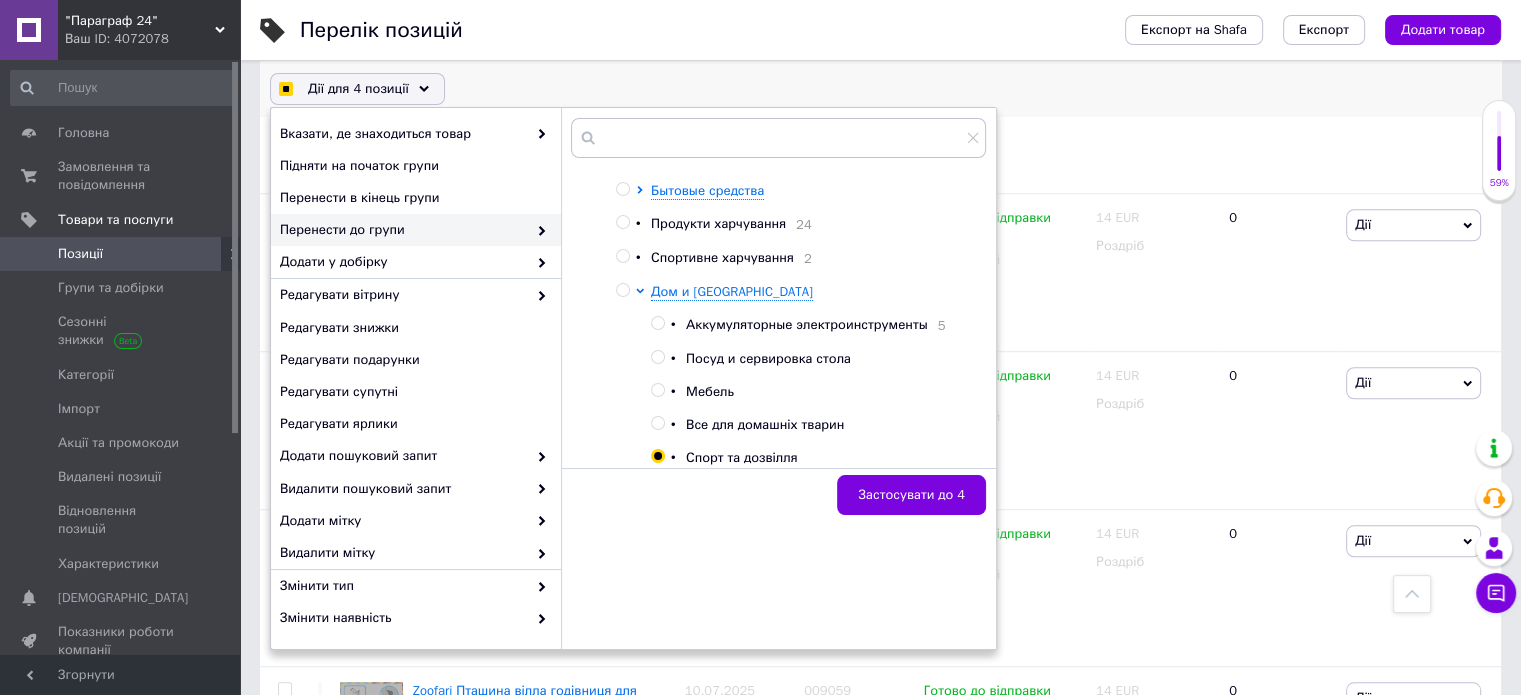 checkbox on "true" 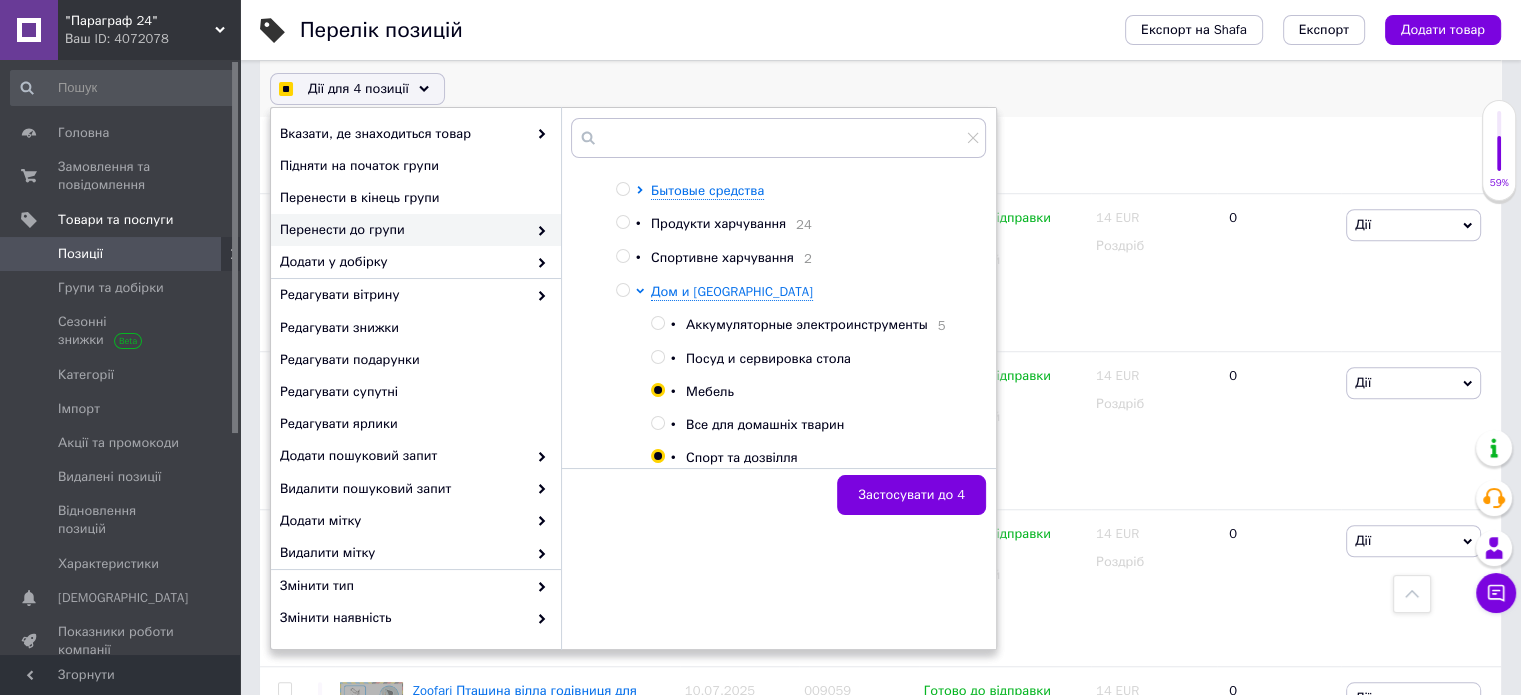 radio on "true" 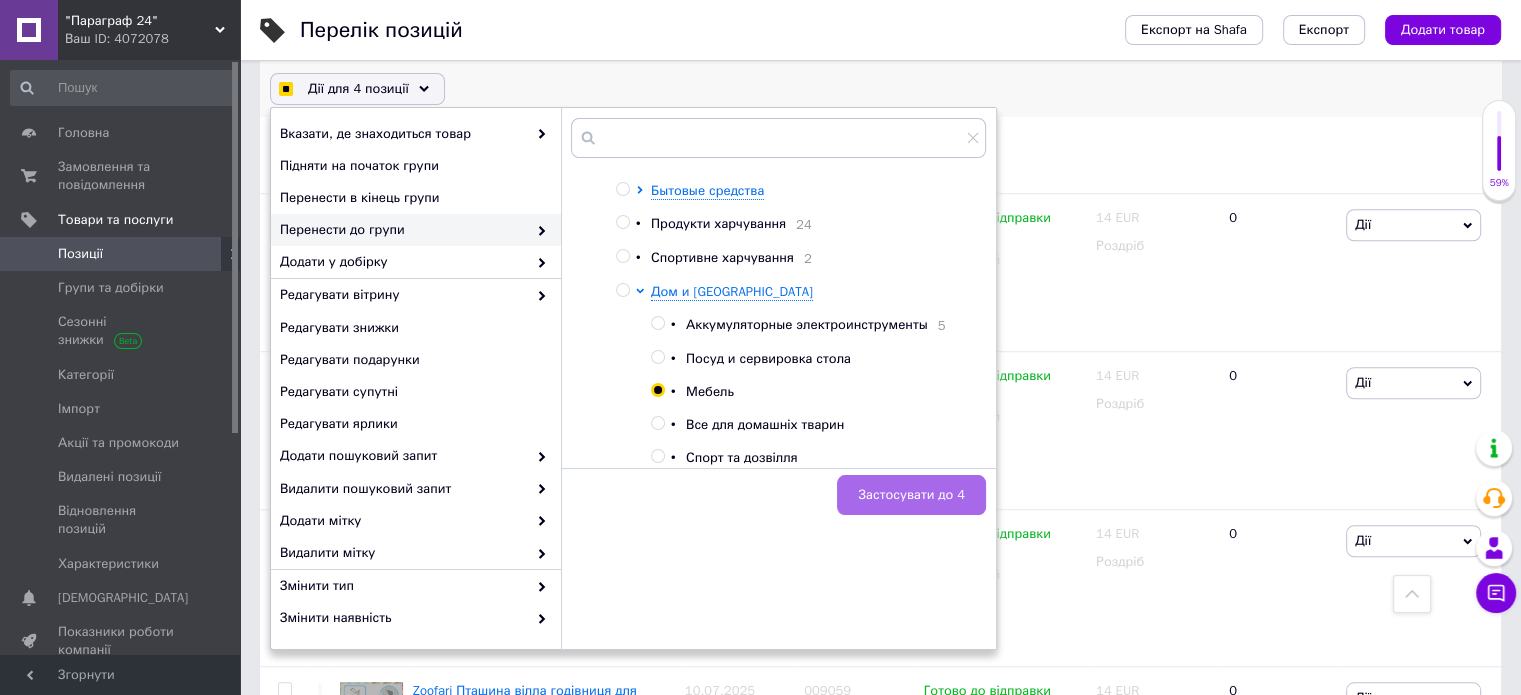 checkbox on "true" 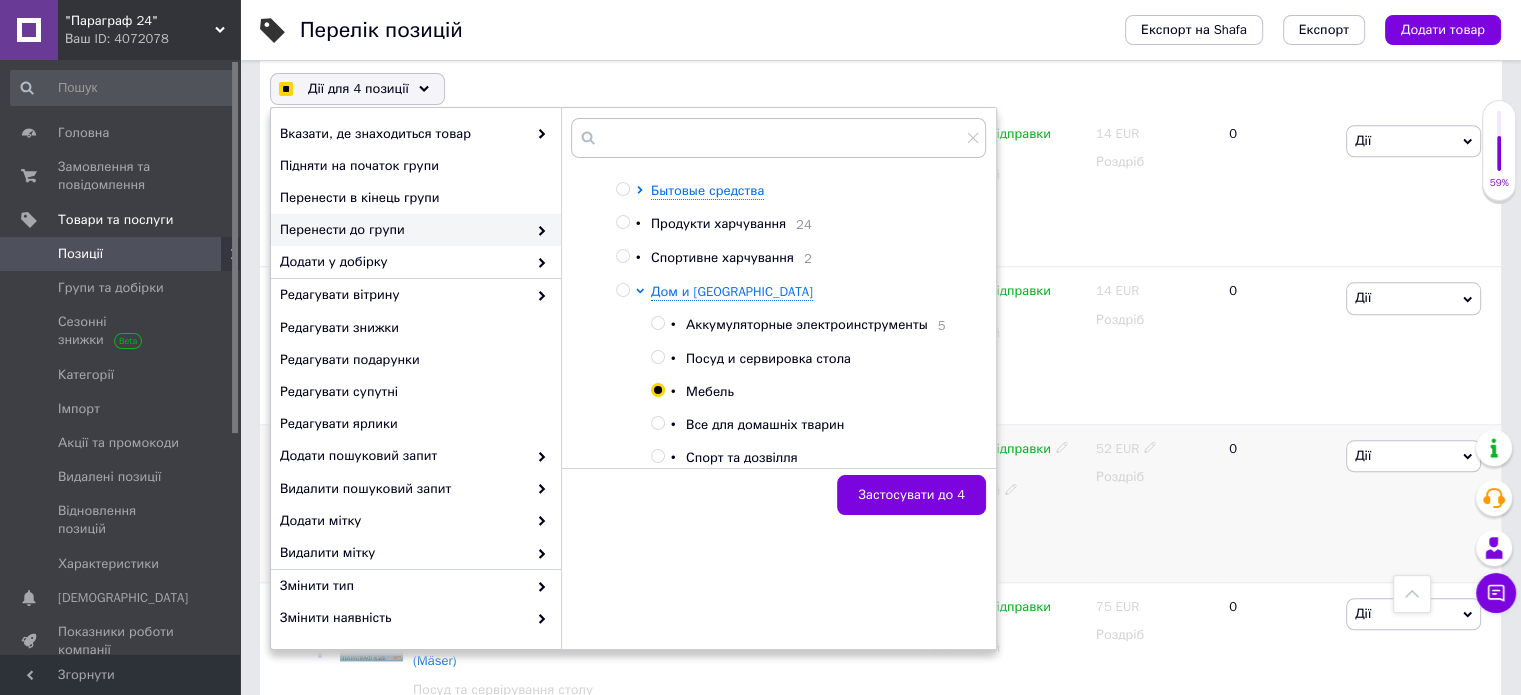 checkbox on "false" 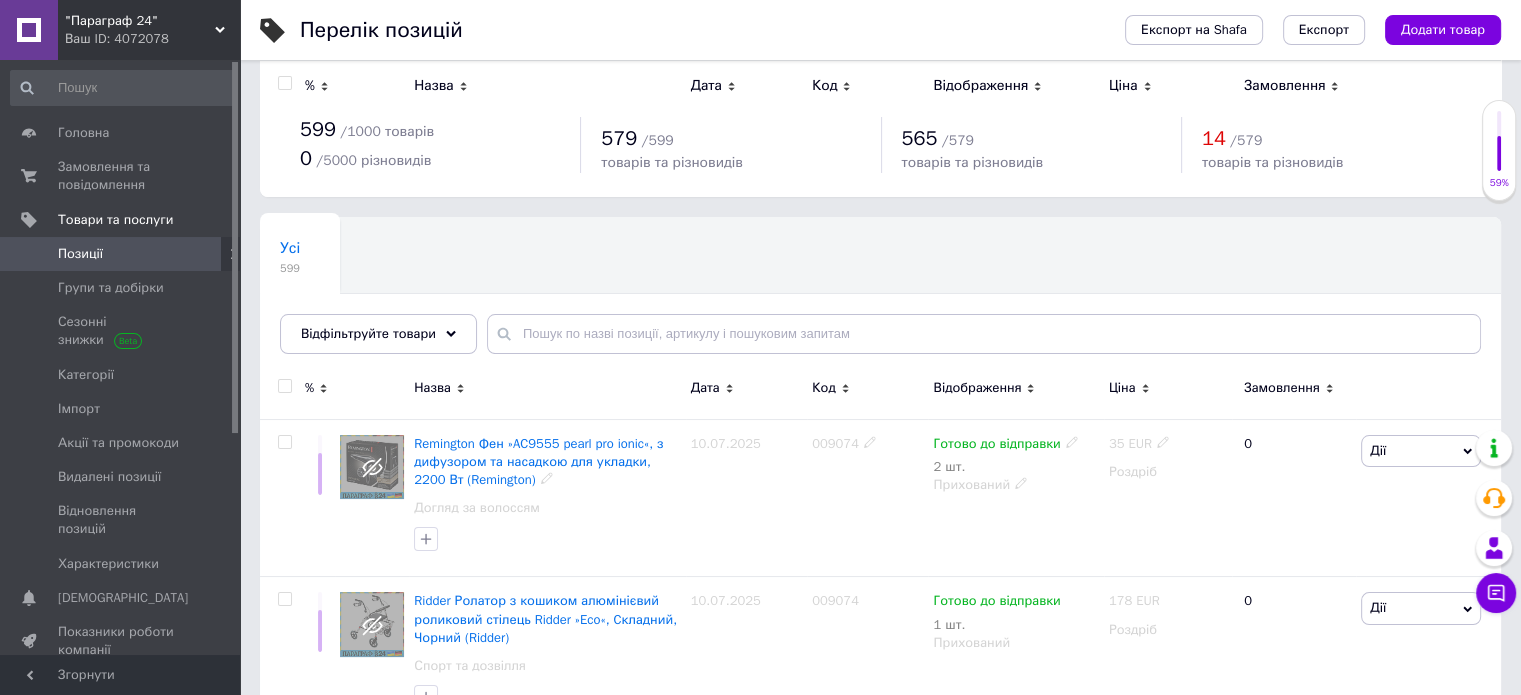 scroll, scrollTop: 0, scrollLeft: 0, axis: both 